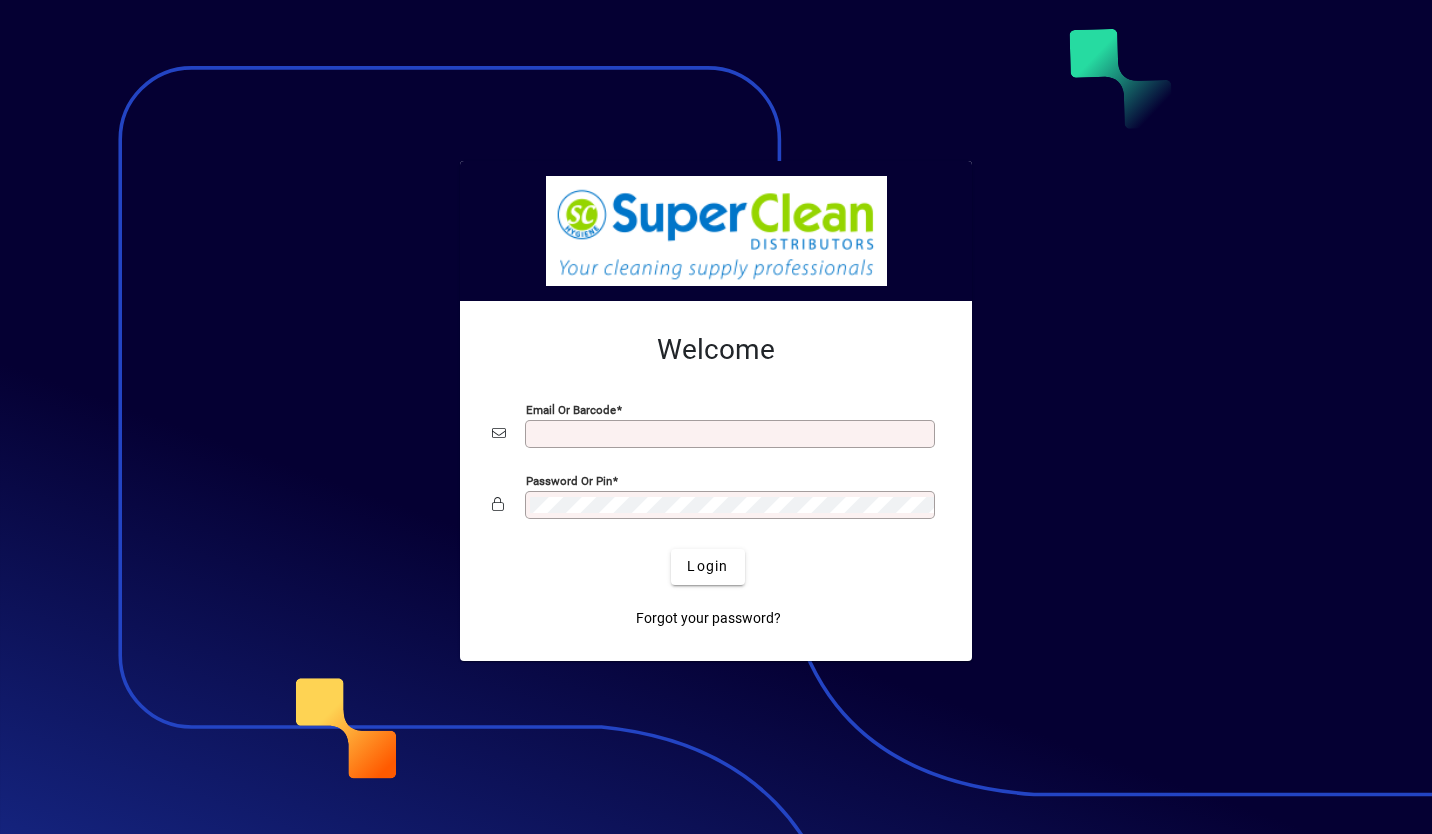 scroll, scrollTop: 0, scrollLeft: 0, axis: both 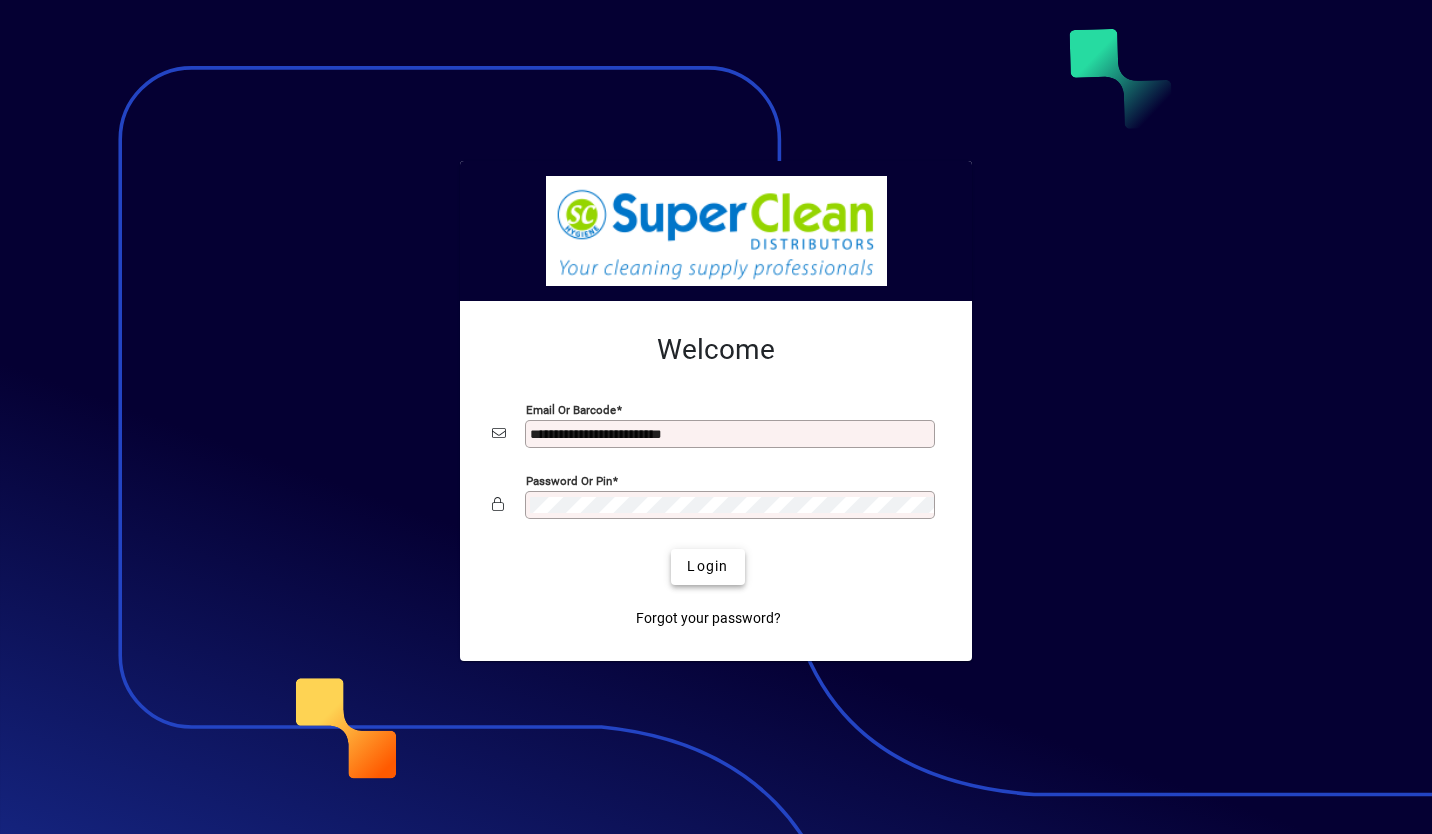 drag, startPoint x: 0, startPoint y: 0, endPoint x: 702, endPoint y: 569, distance: 903.63983 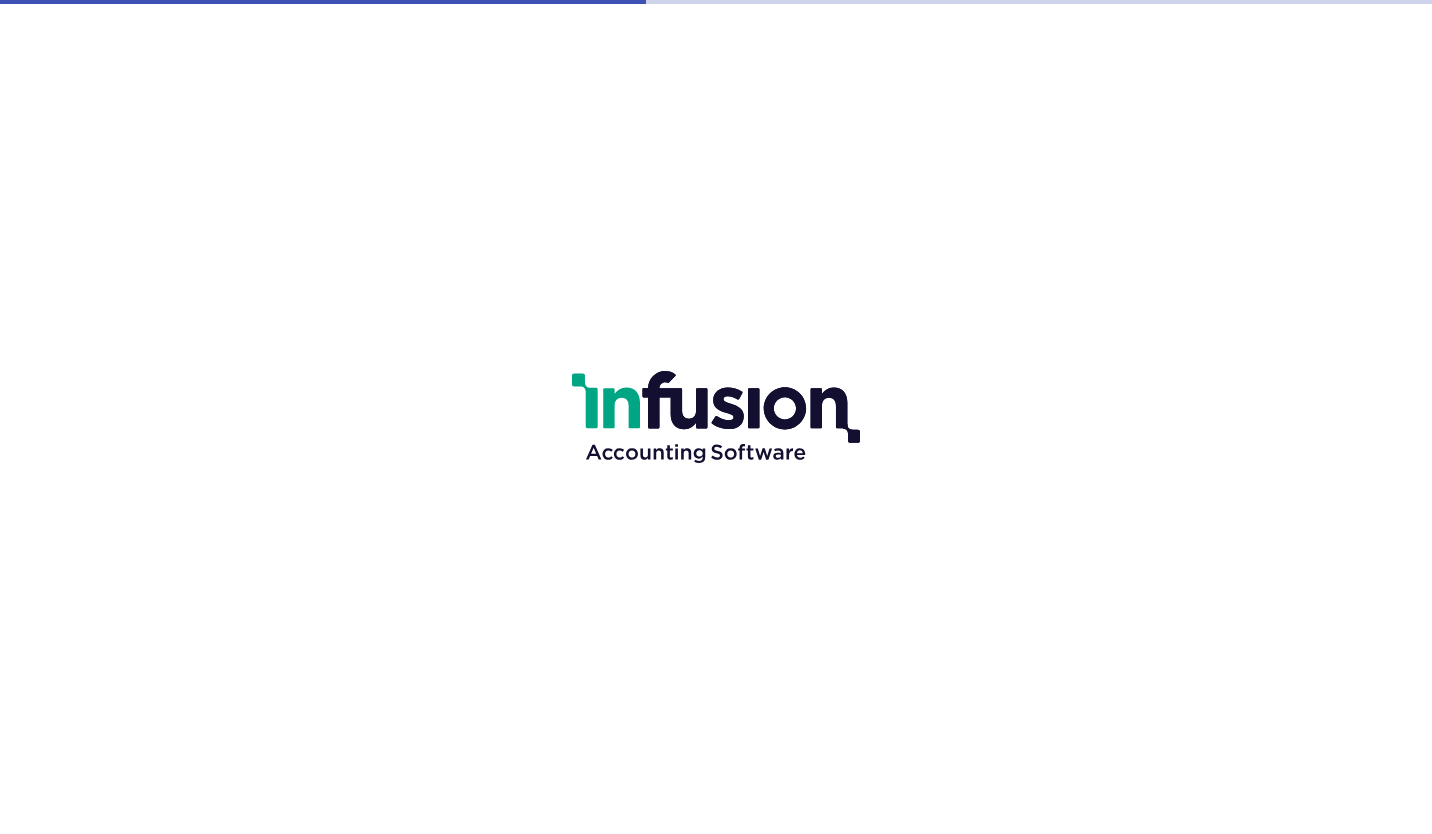 scroll, scrollTop: 0, scrollLeft: 0, axis: both 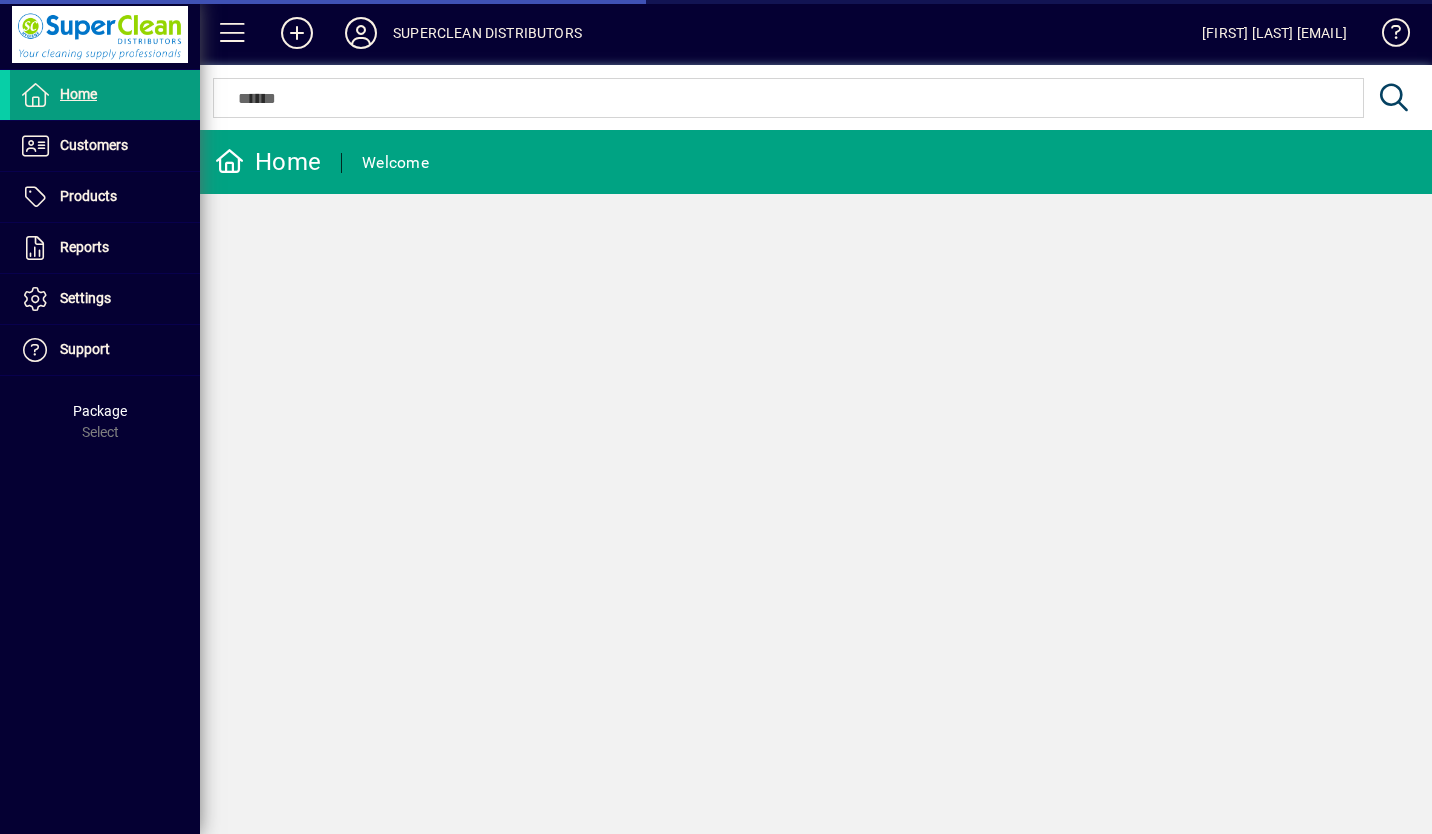 click on "Customers" at bounding box center [94, 145] 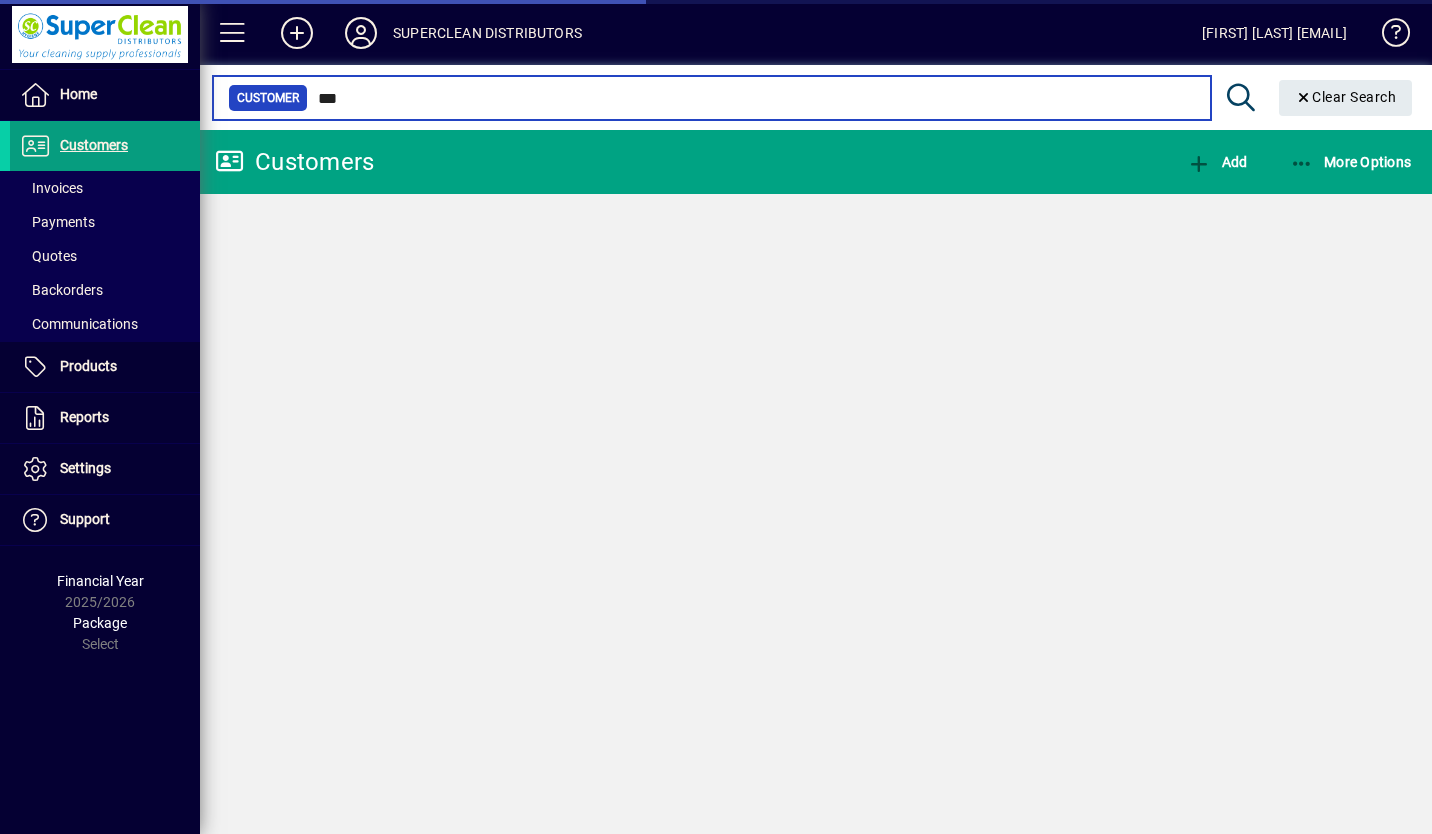 type on "***" 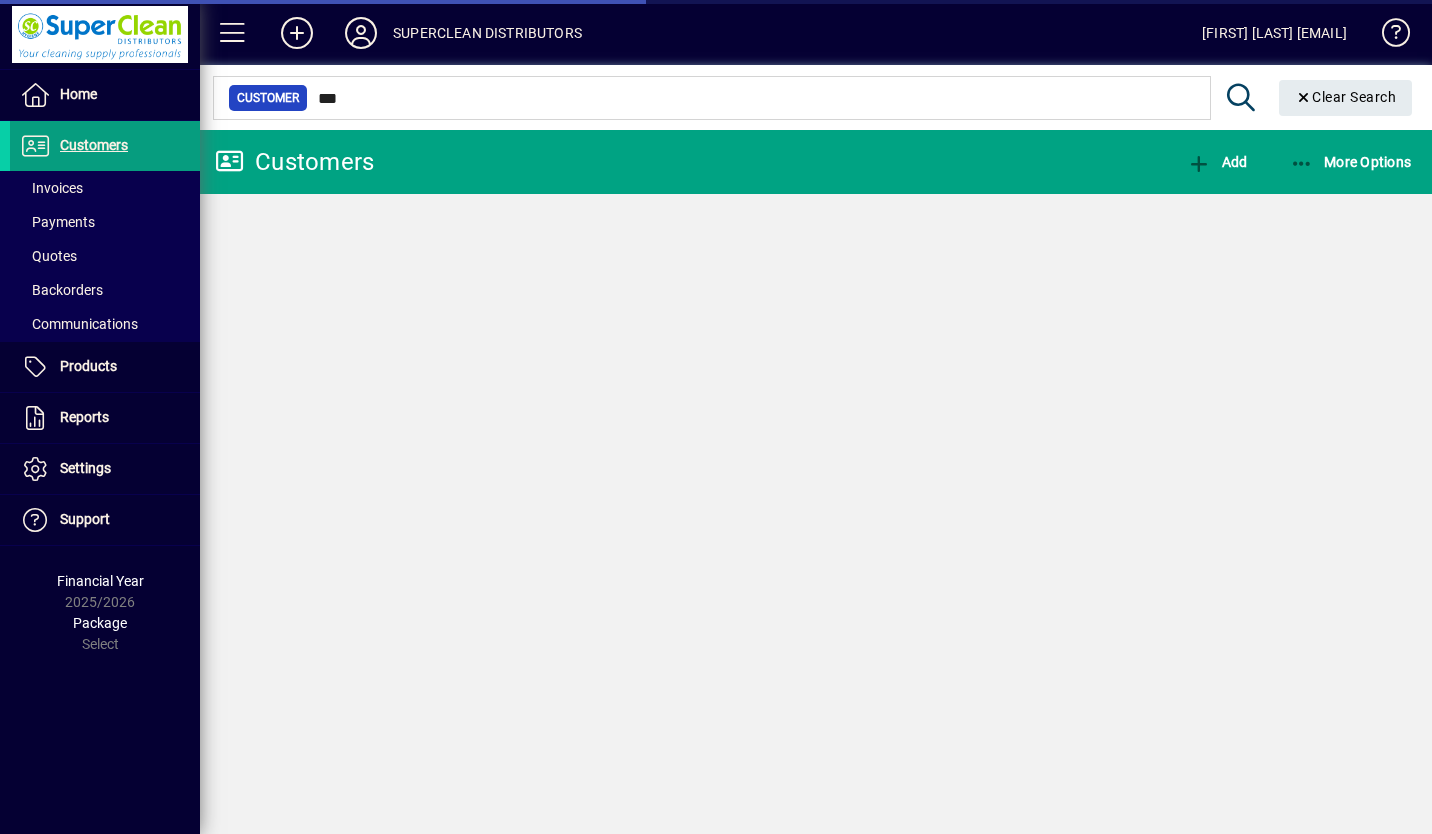 click on "Customers" at bounding box center (94, 145) 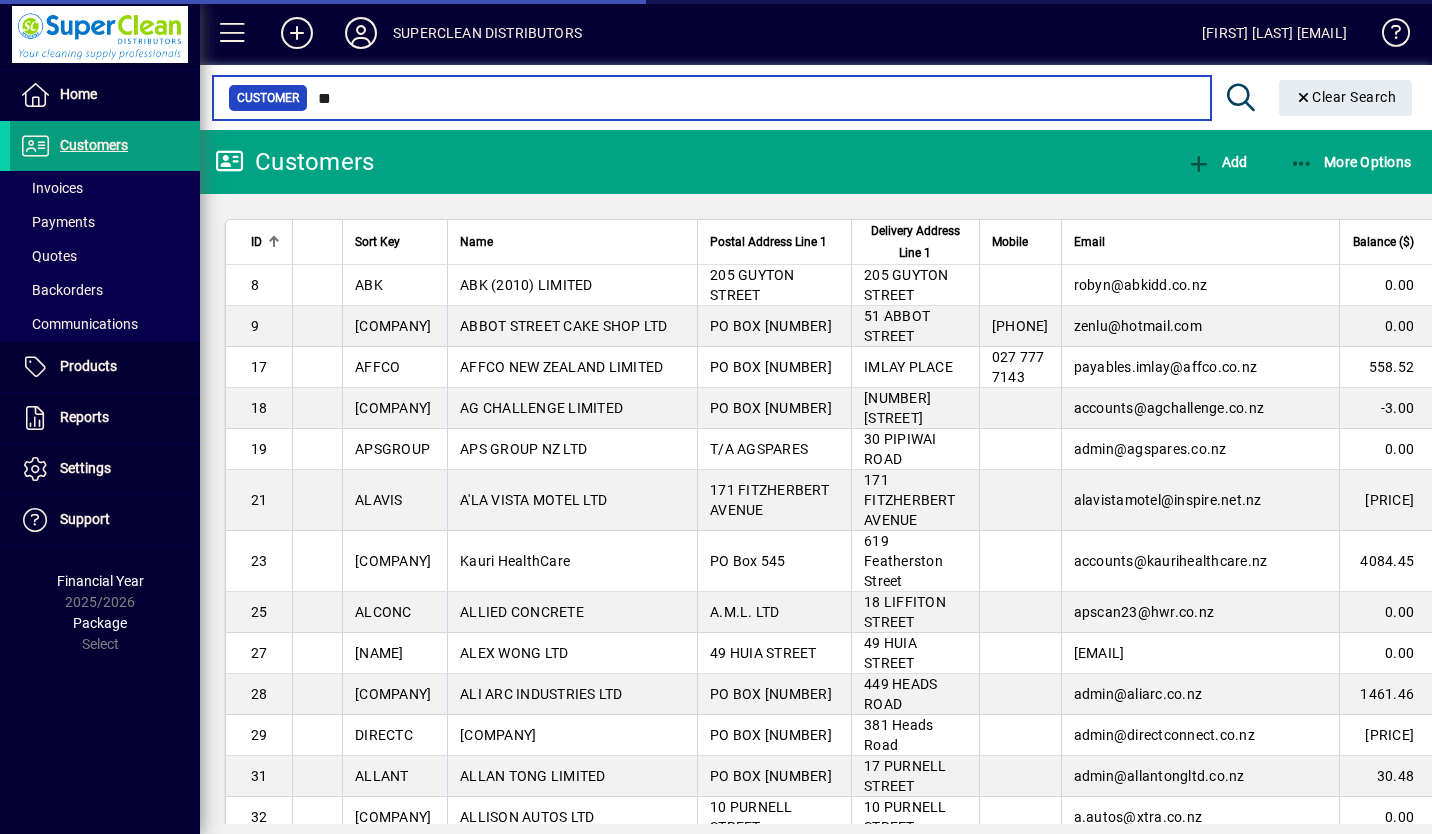 type on "*" 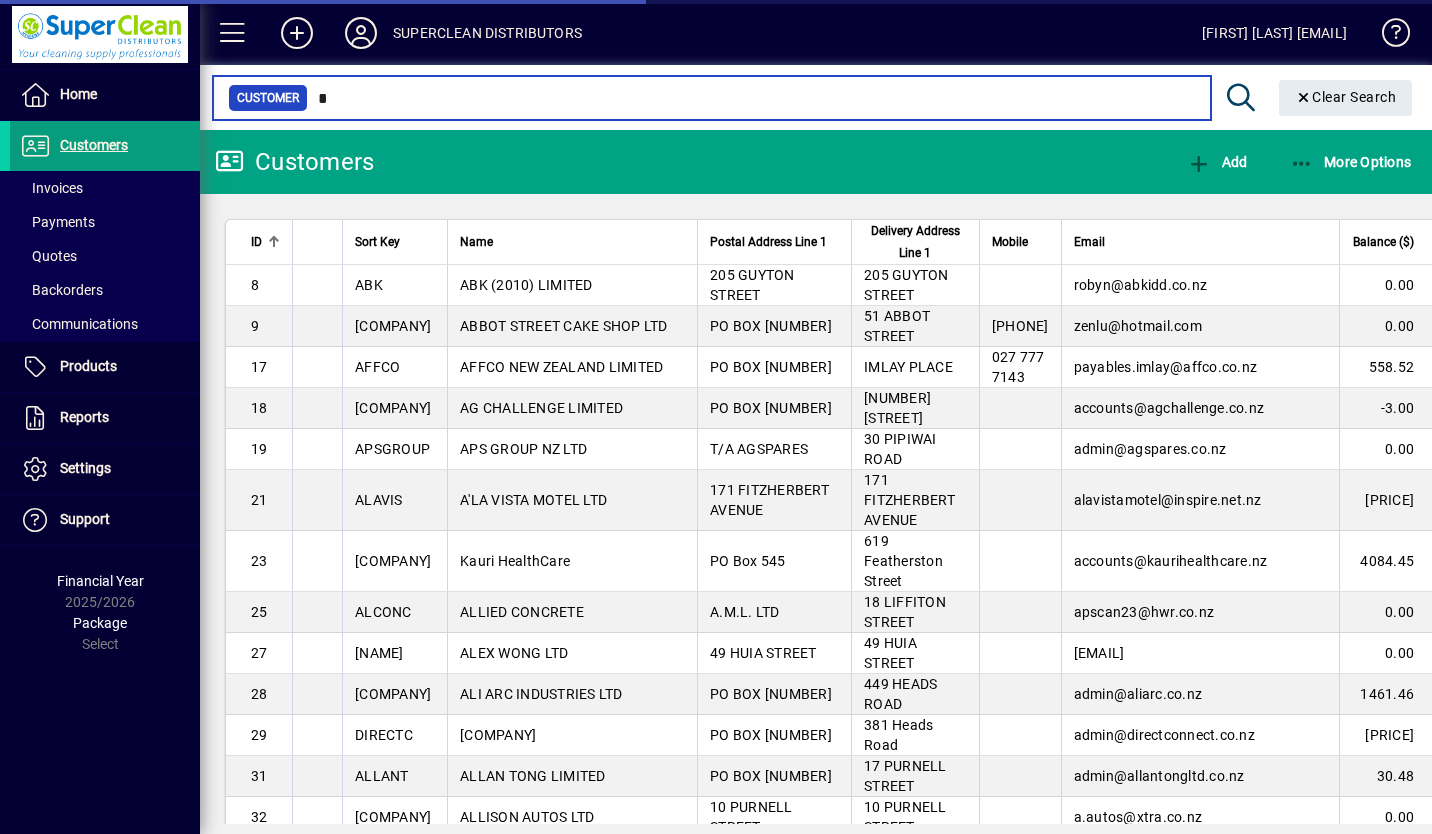 type 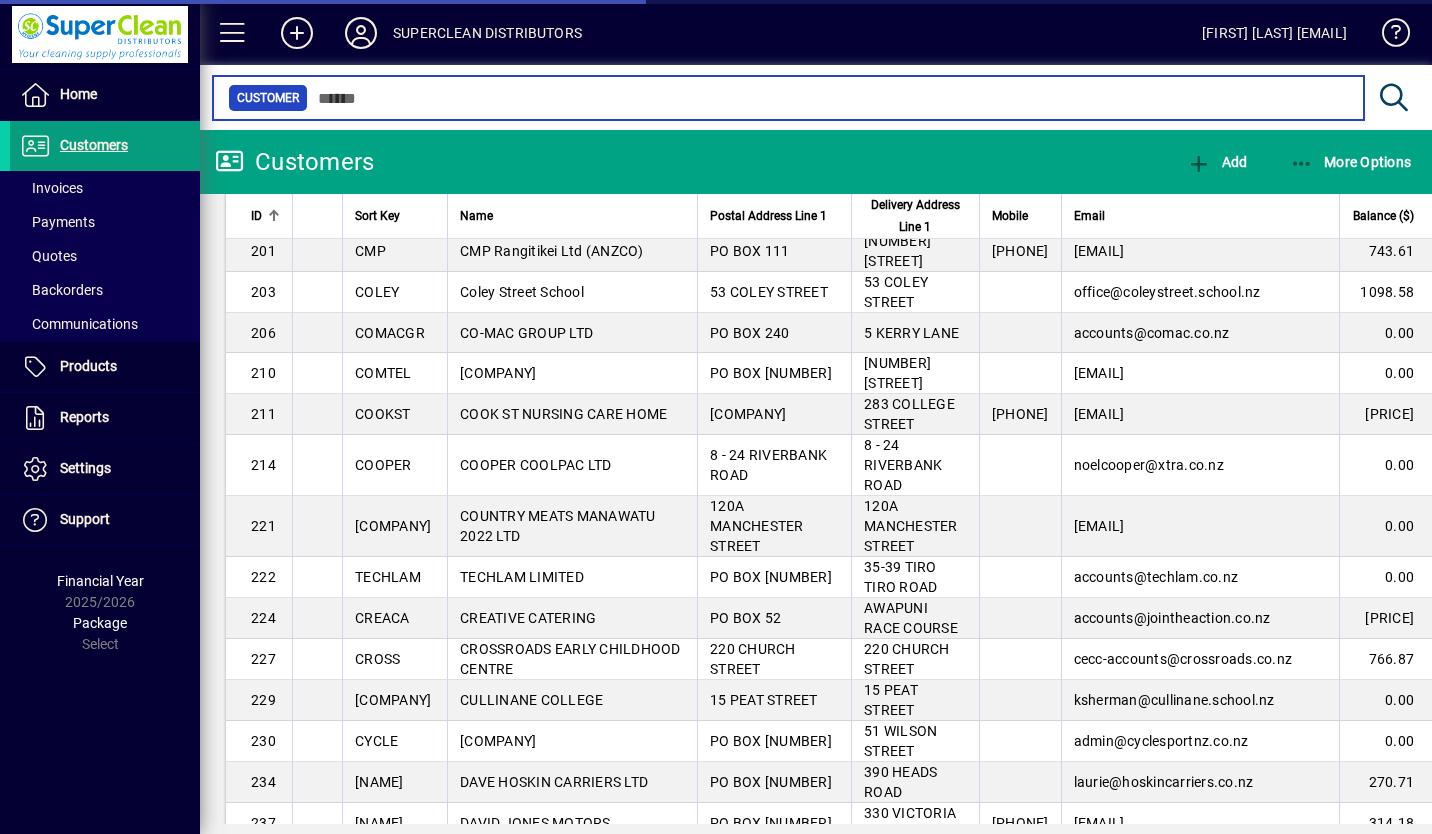 scroll, scrollTop: 4076, scrollLeft: 0, axis: vertical 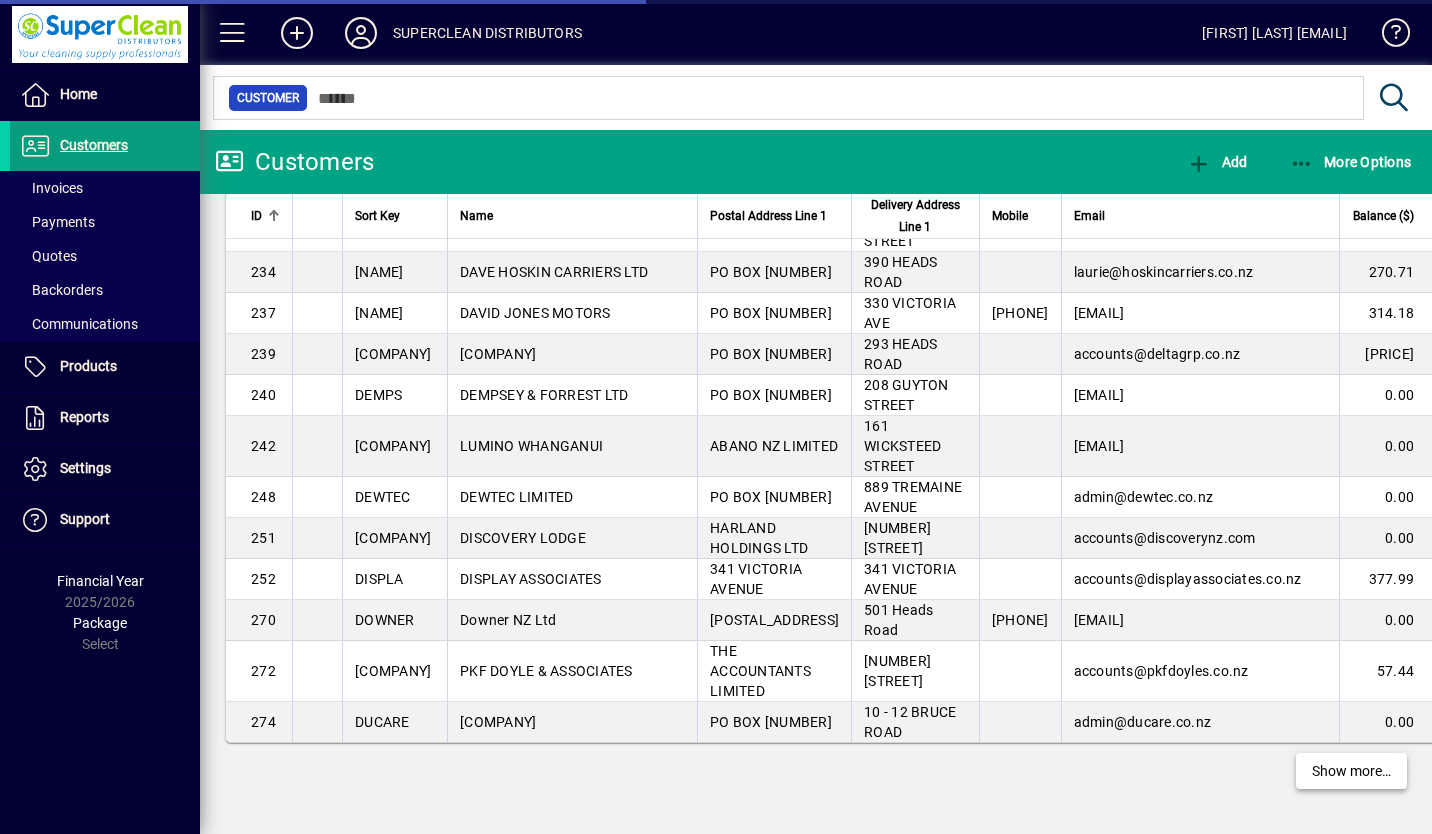 click on "Show more…" 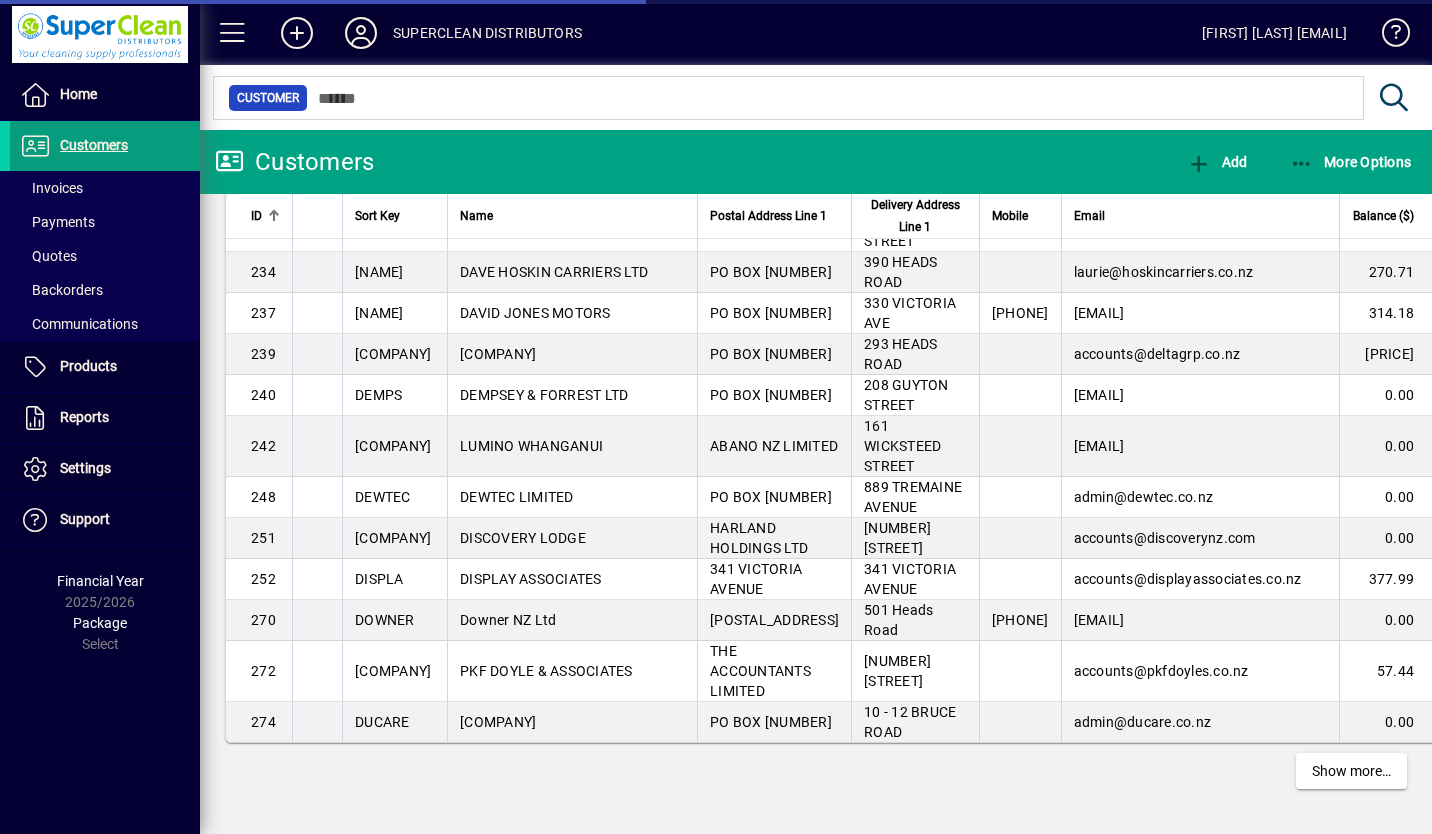 click 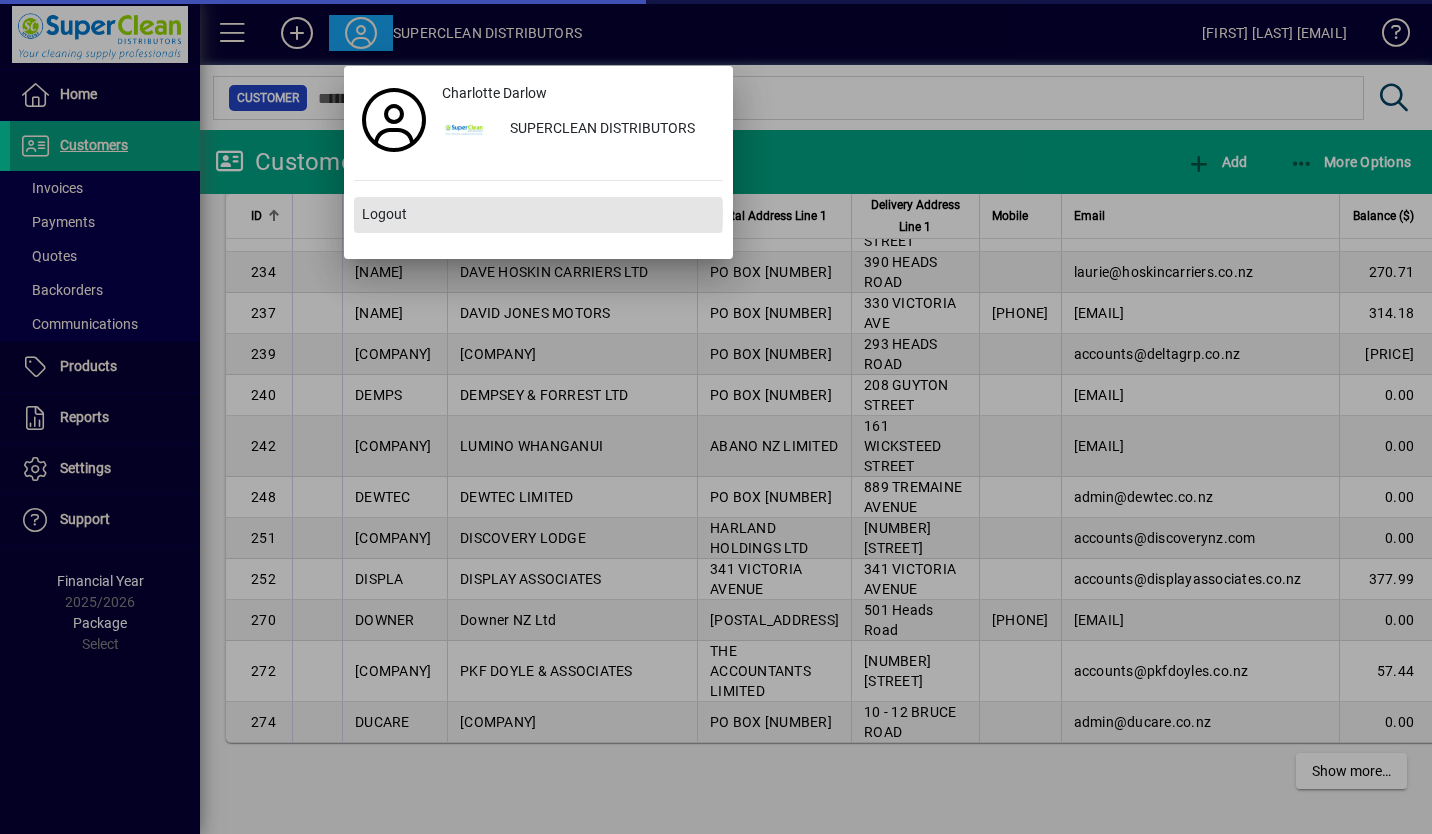 click on "Logout" at bounding box center [384, 214] 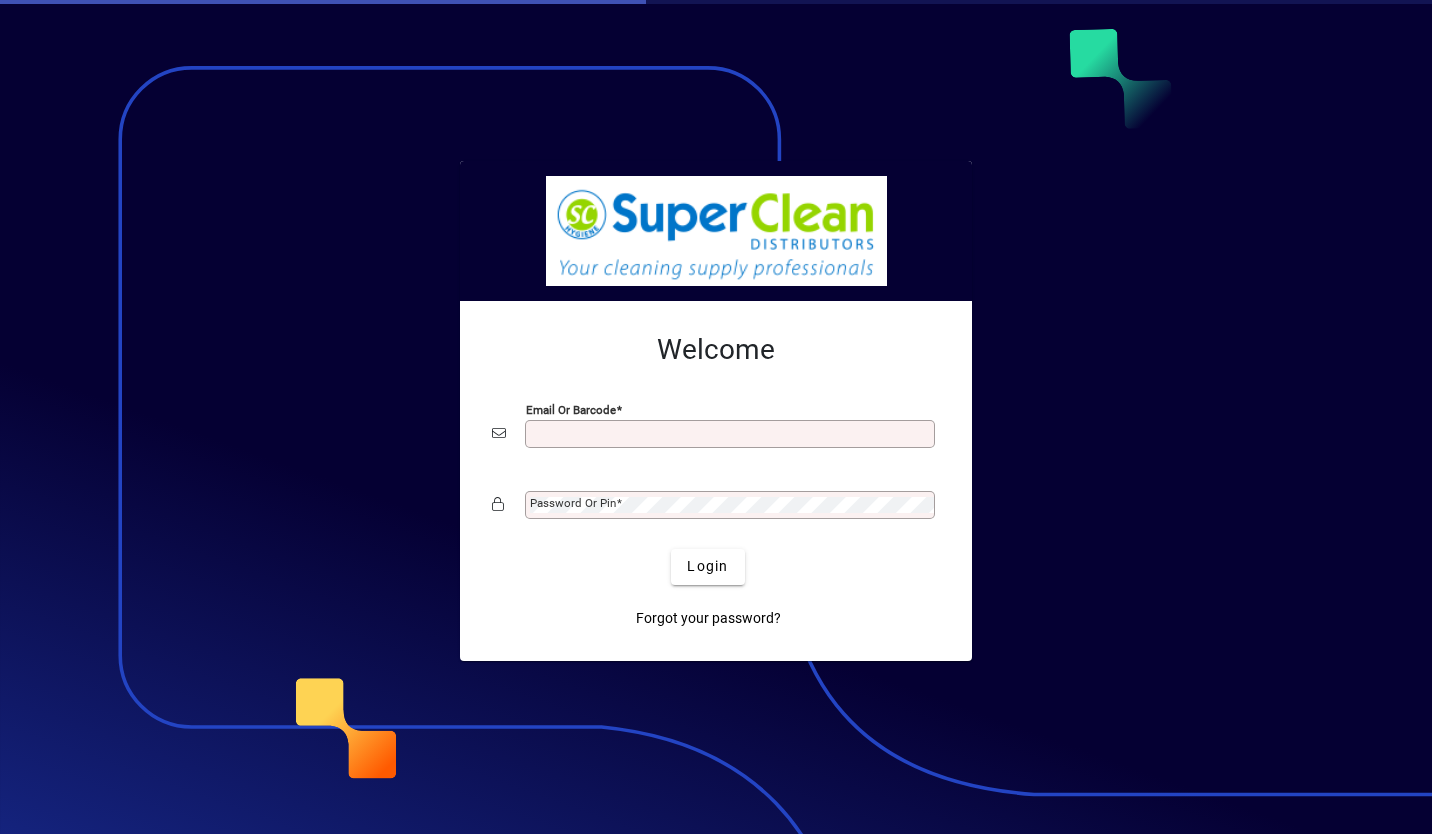 scroll, scrollTop: 0, scrollLeft: 0, axis: both 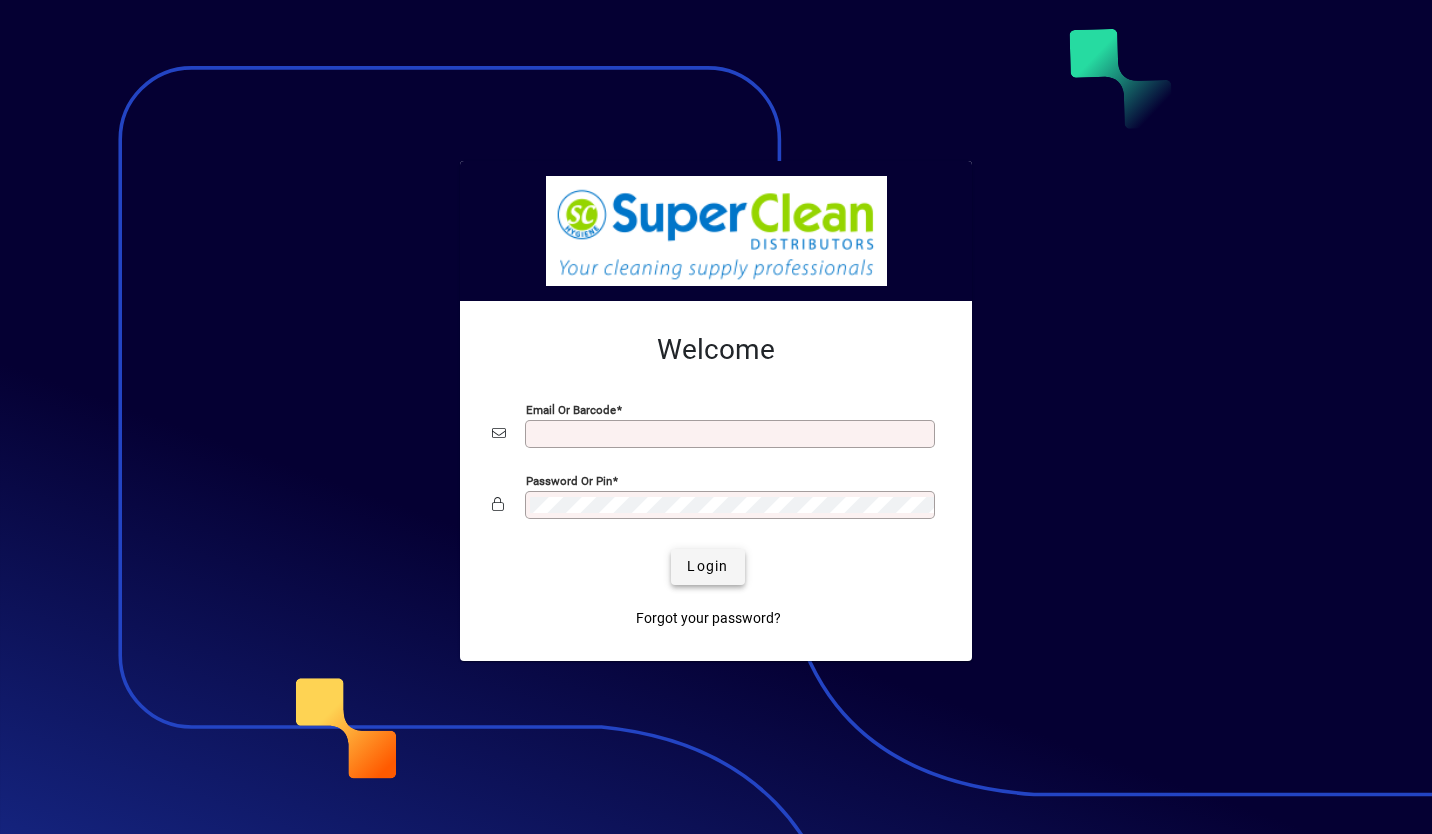 type on "**********" 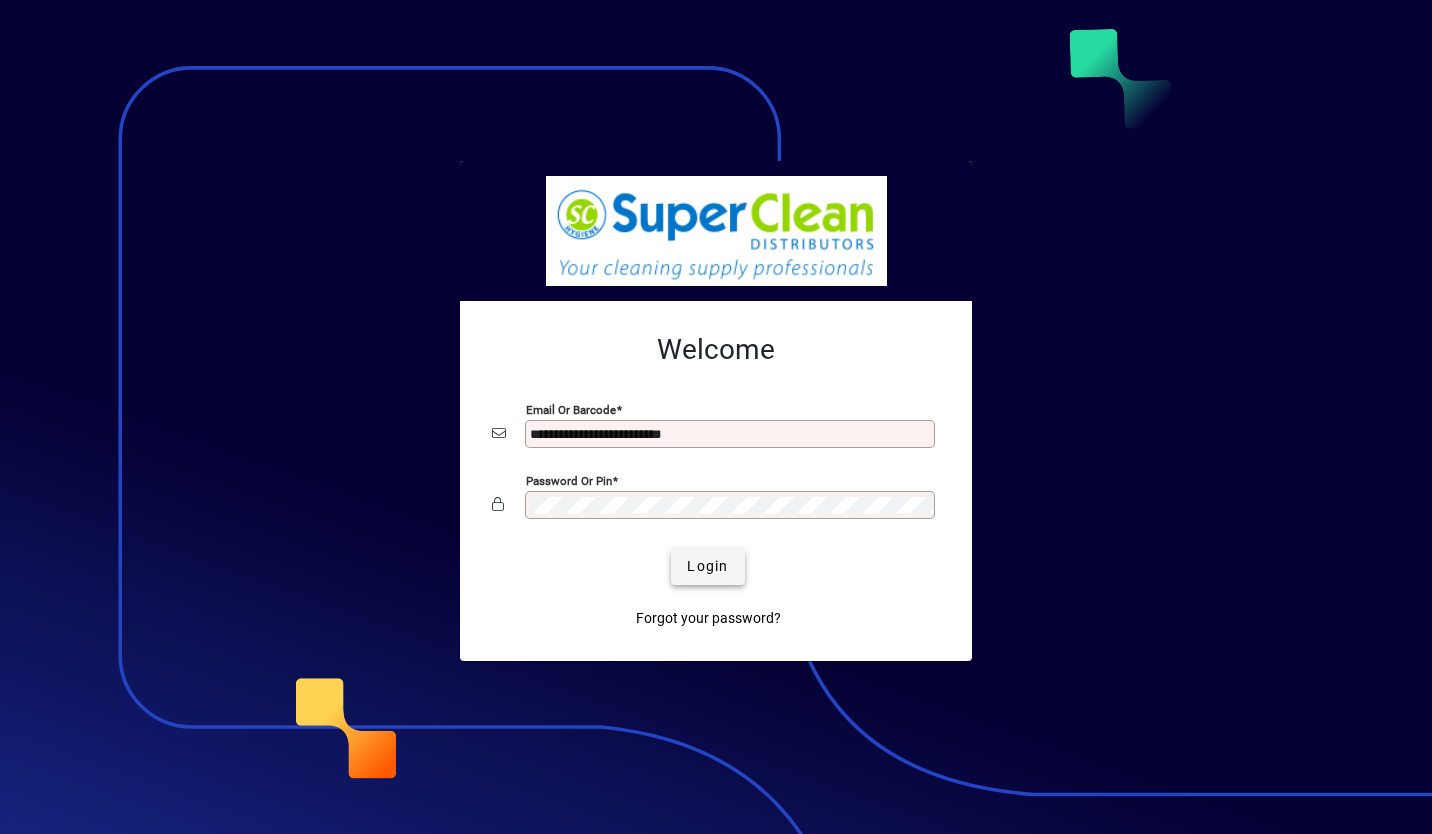 click on "Login" 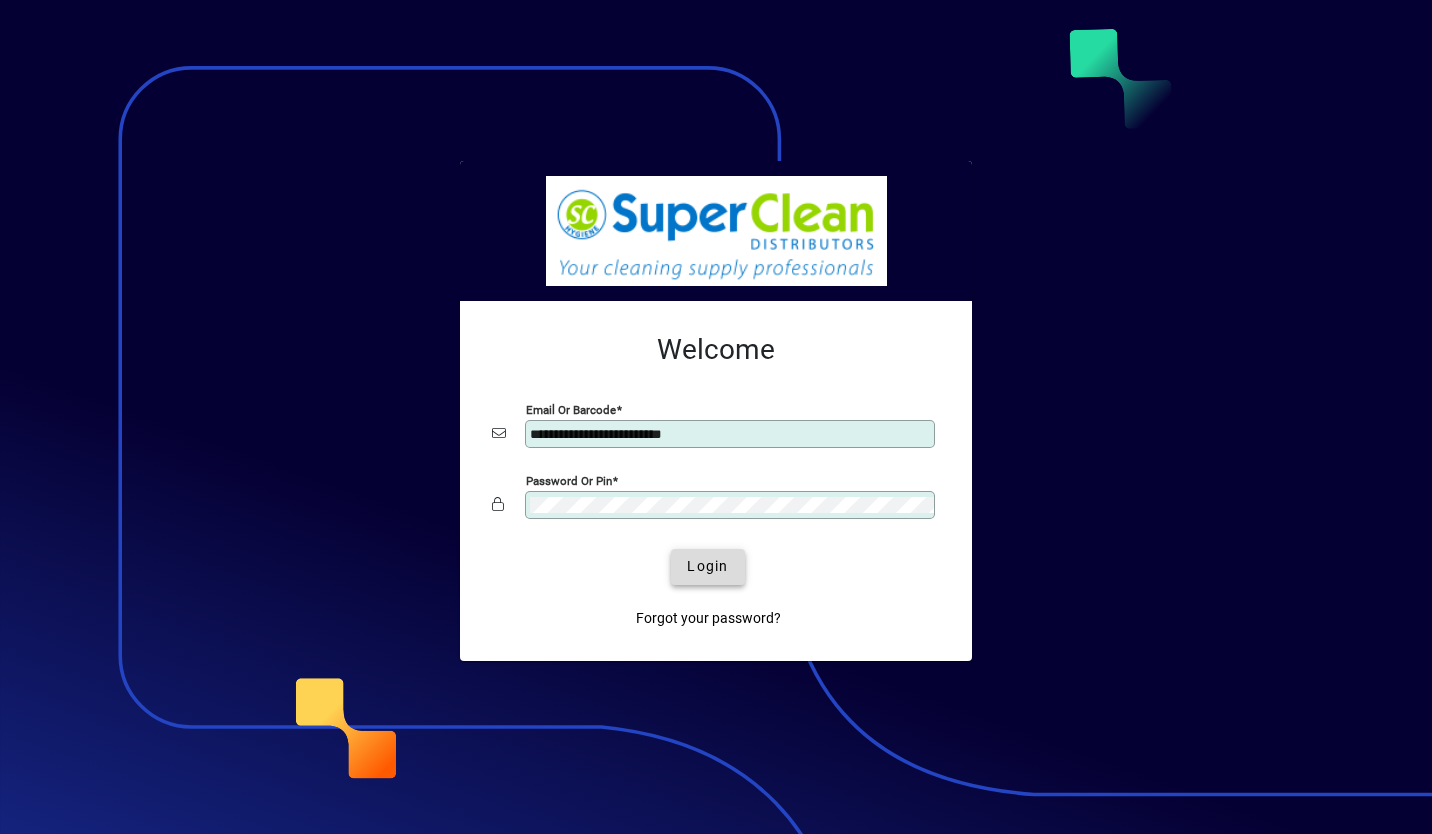 click on "Login" 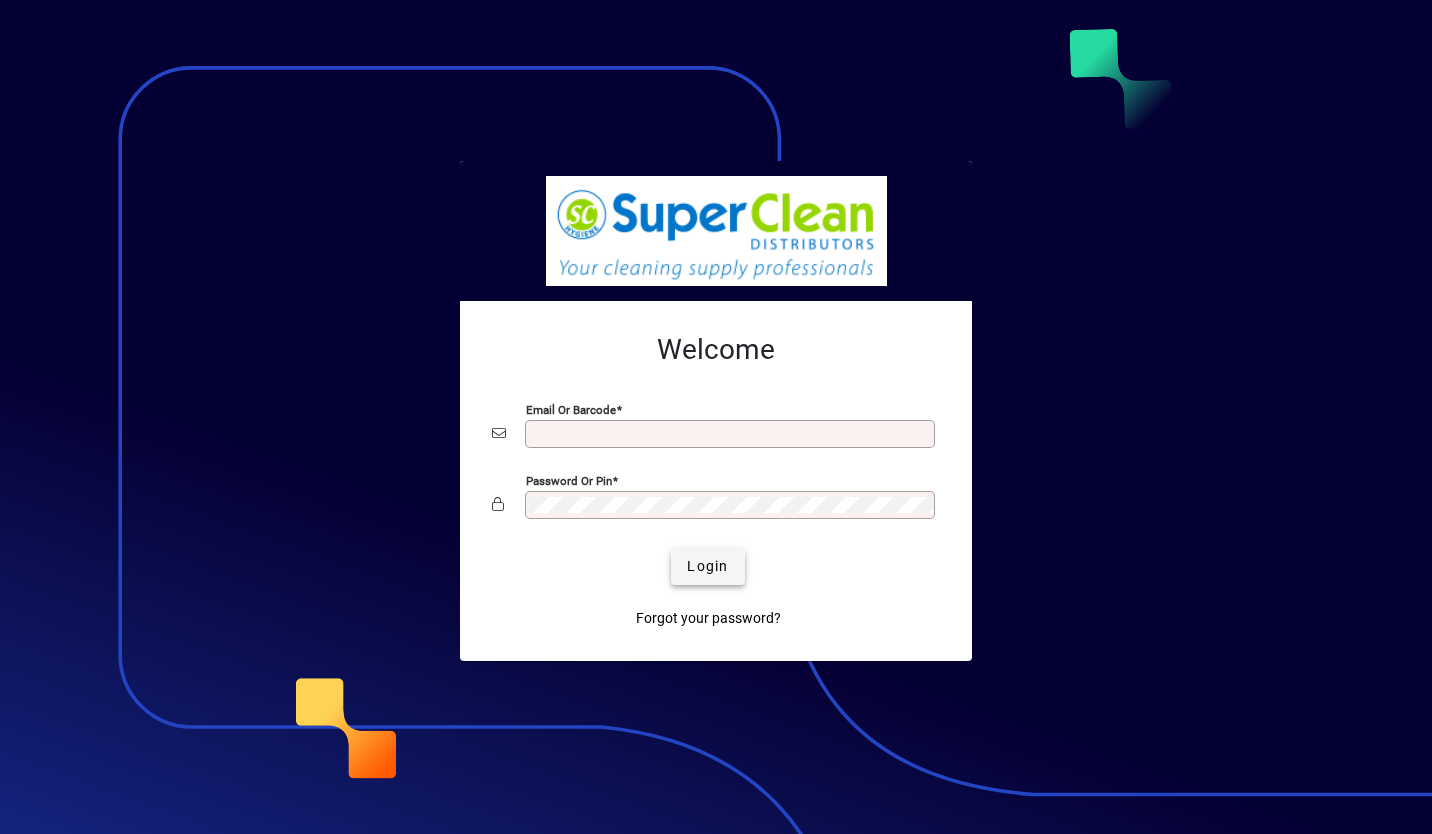 scroll, scrollTop: 0, scrollLeft: 0, axis: both 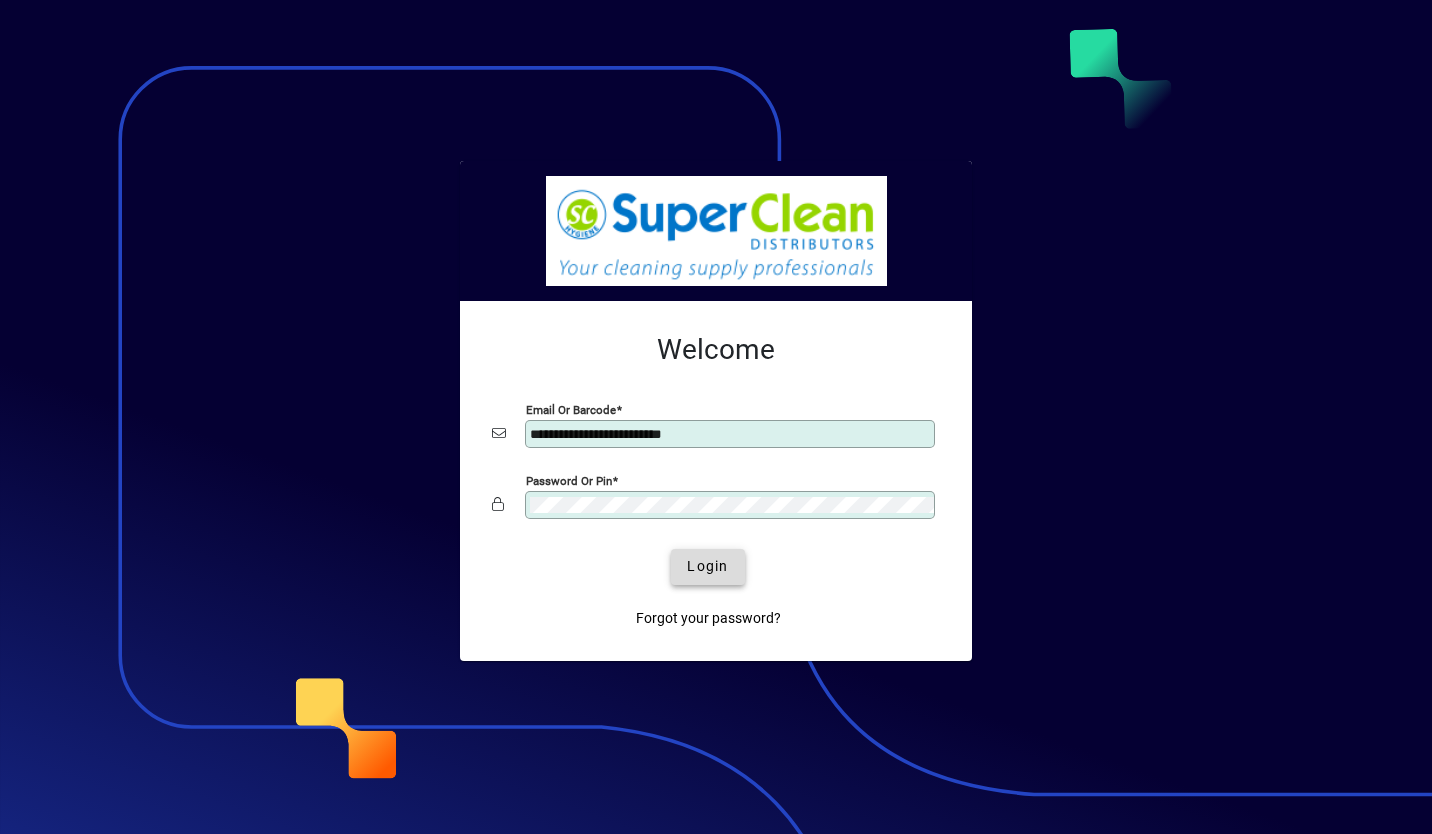 click on "Login" 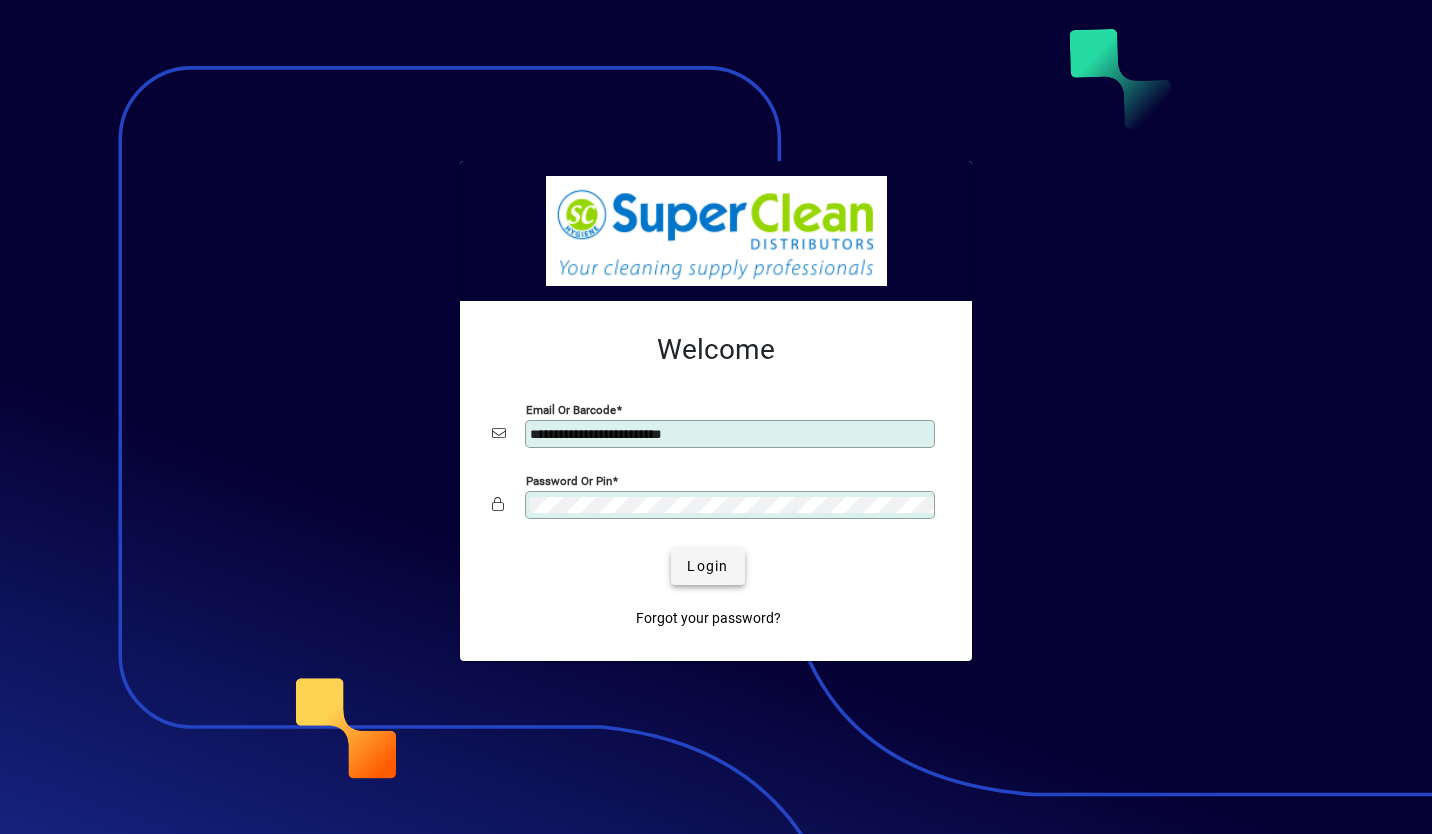 click 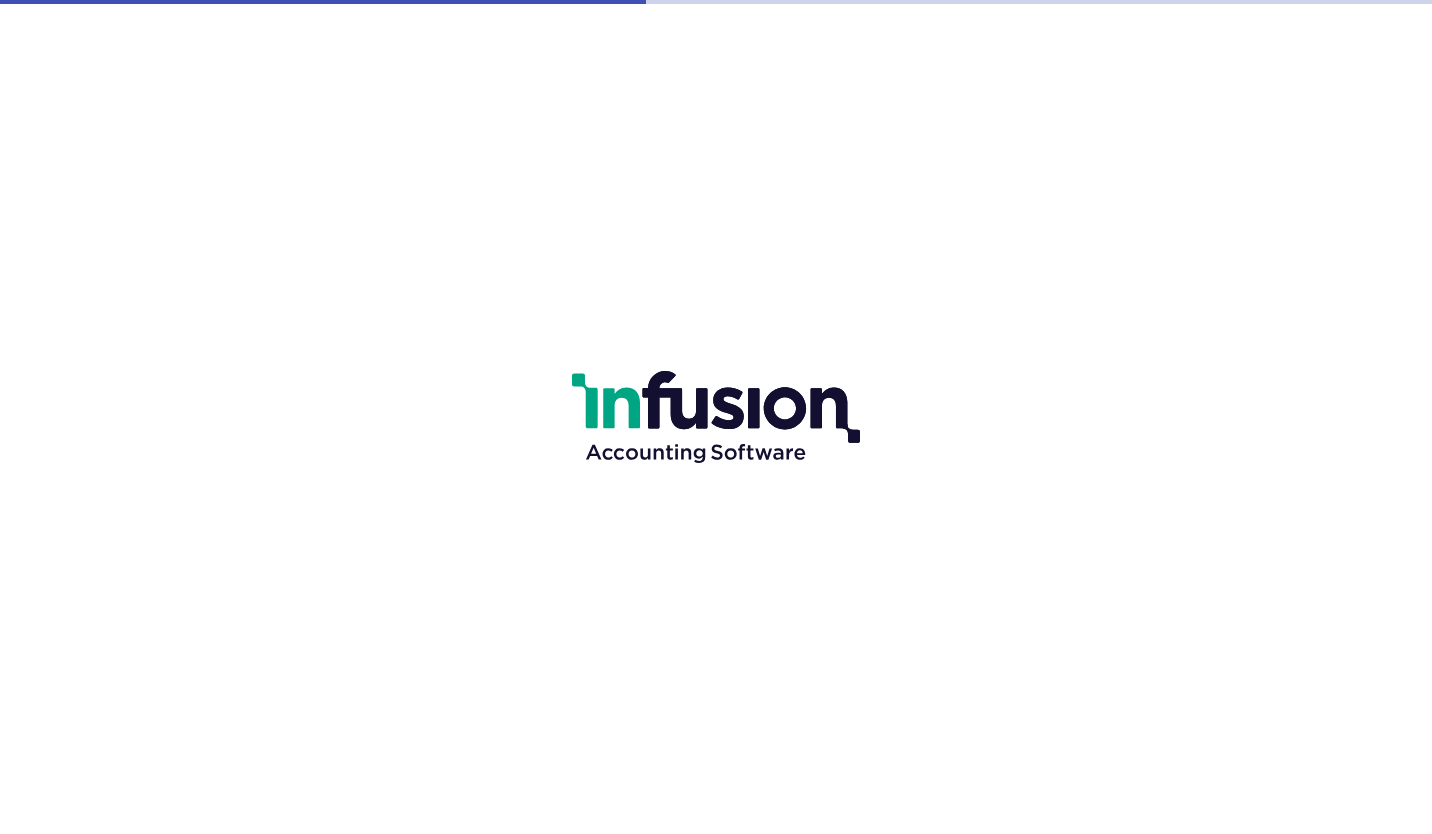 scroll, scrollTop: 0, scrollLeft: 0, axis: both 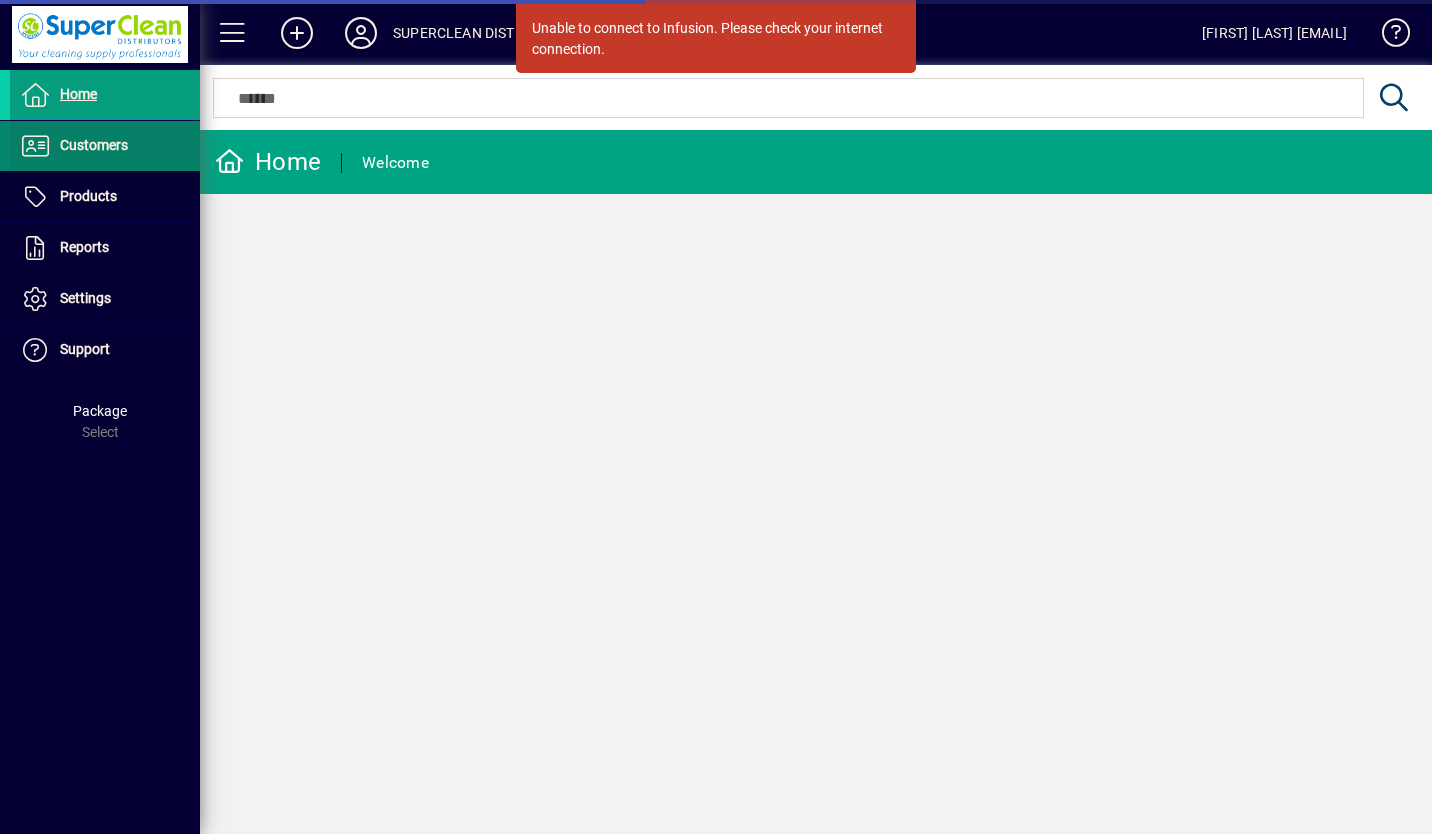 click at bounding box center [105, 146] 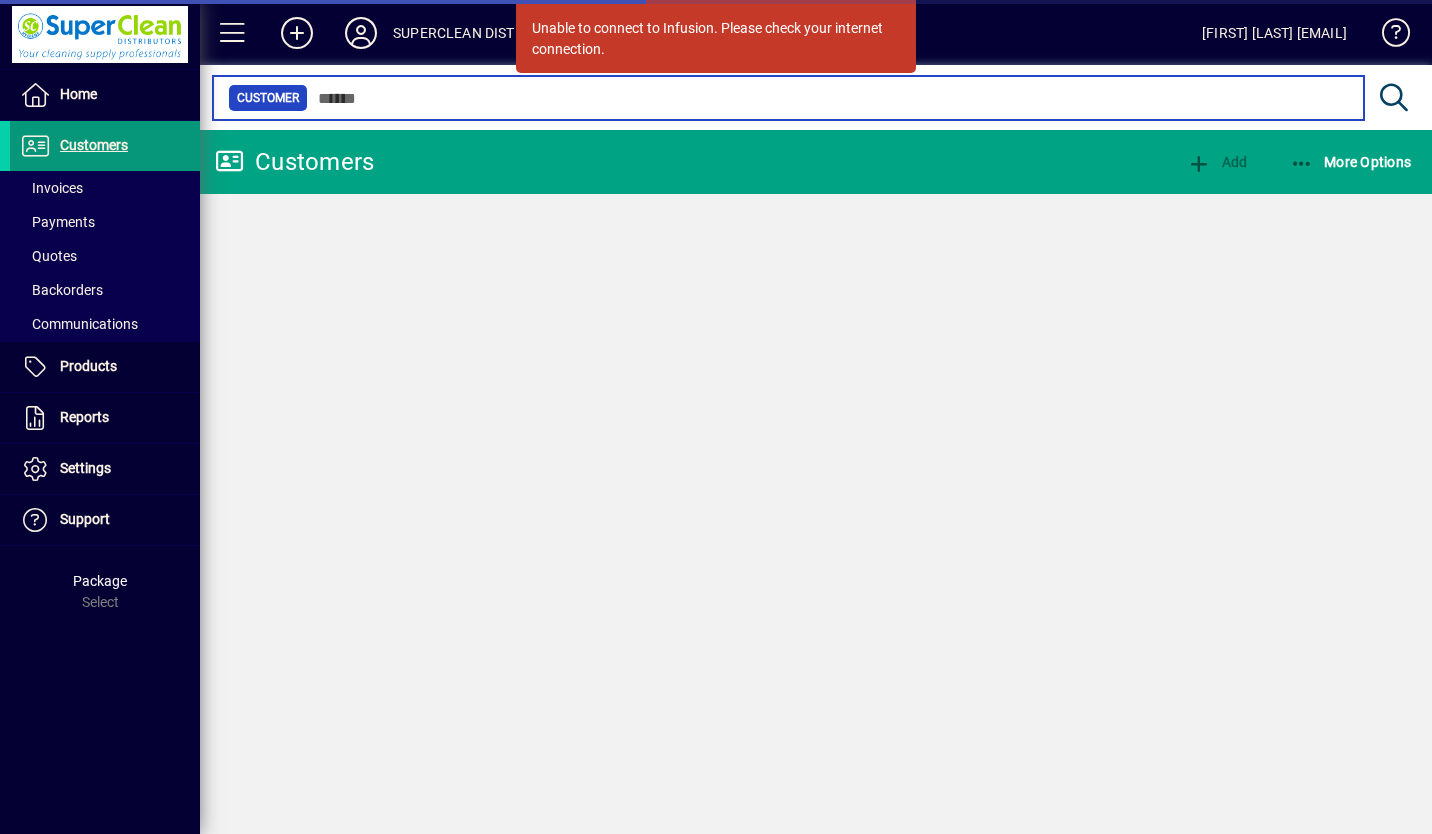type on "*" 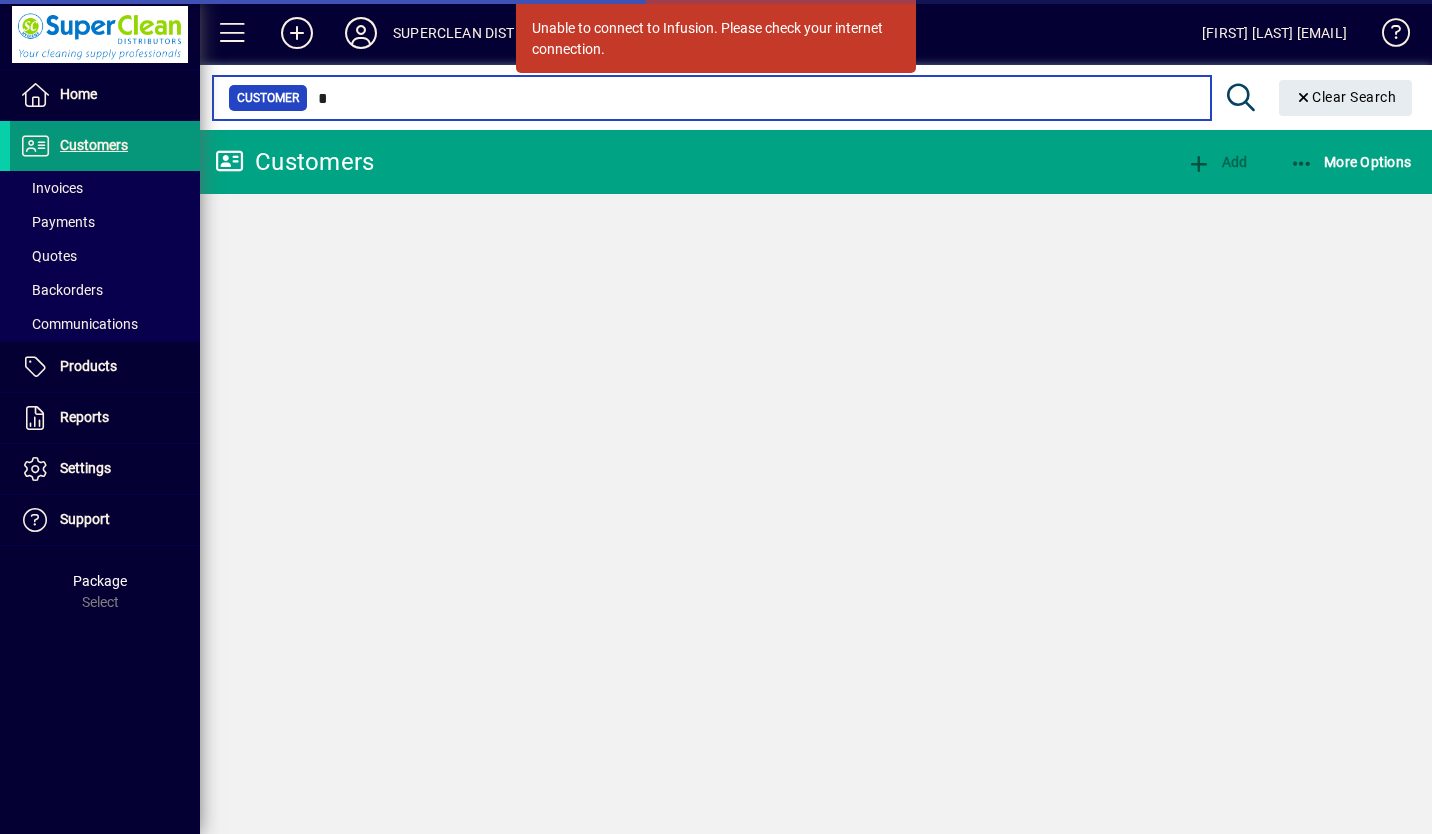 type 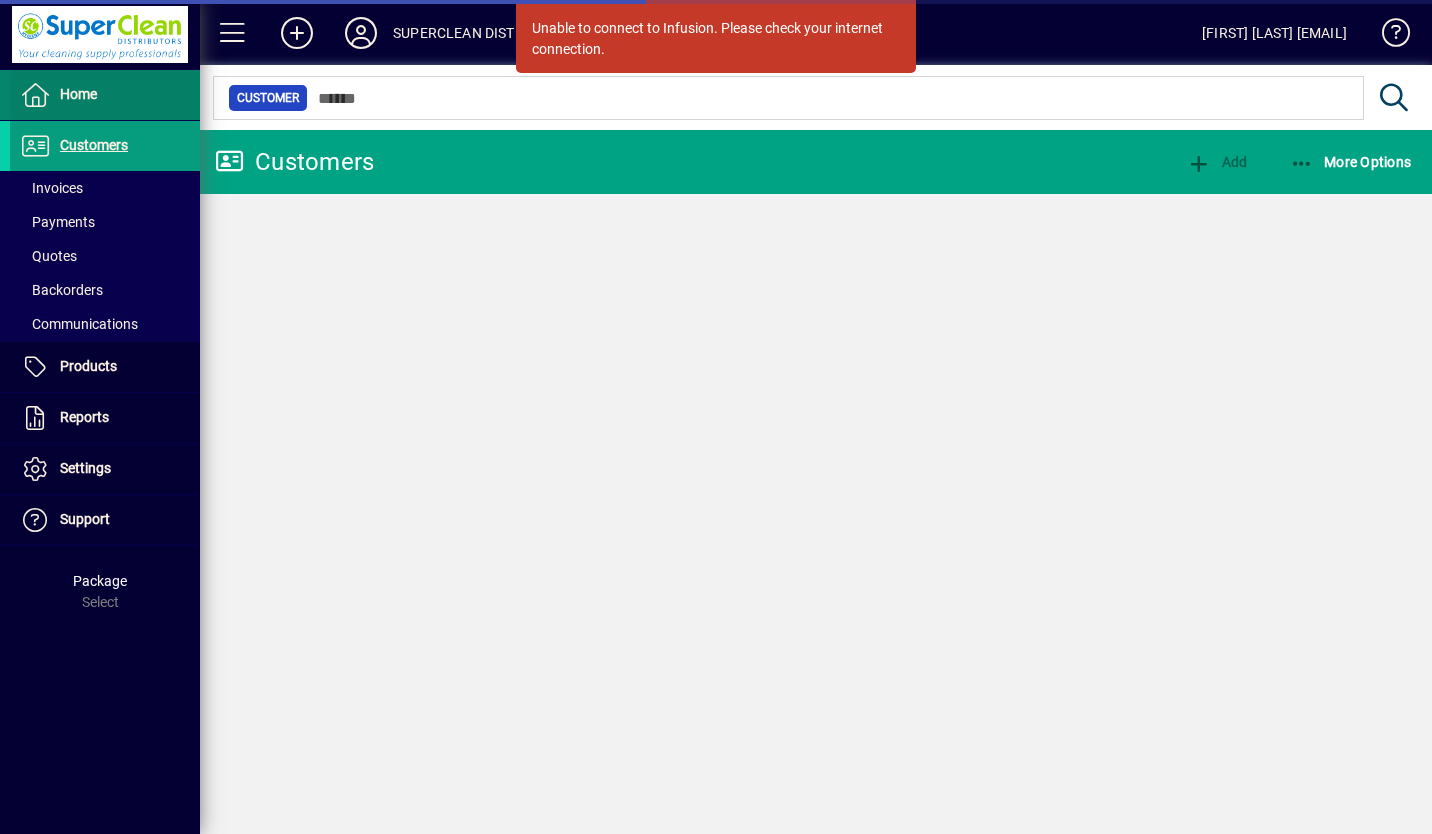 click on "Home" at bounding box center (78, 94) 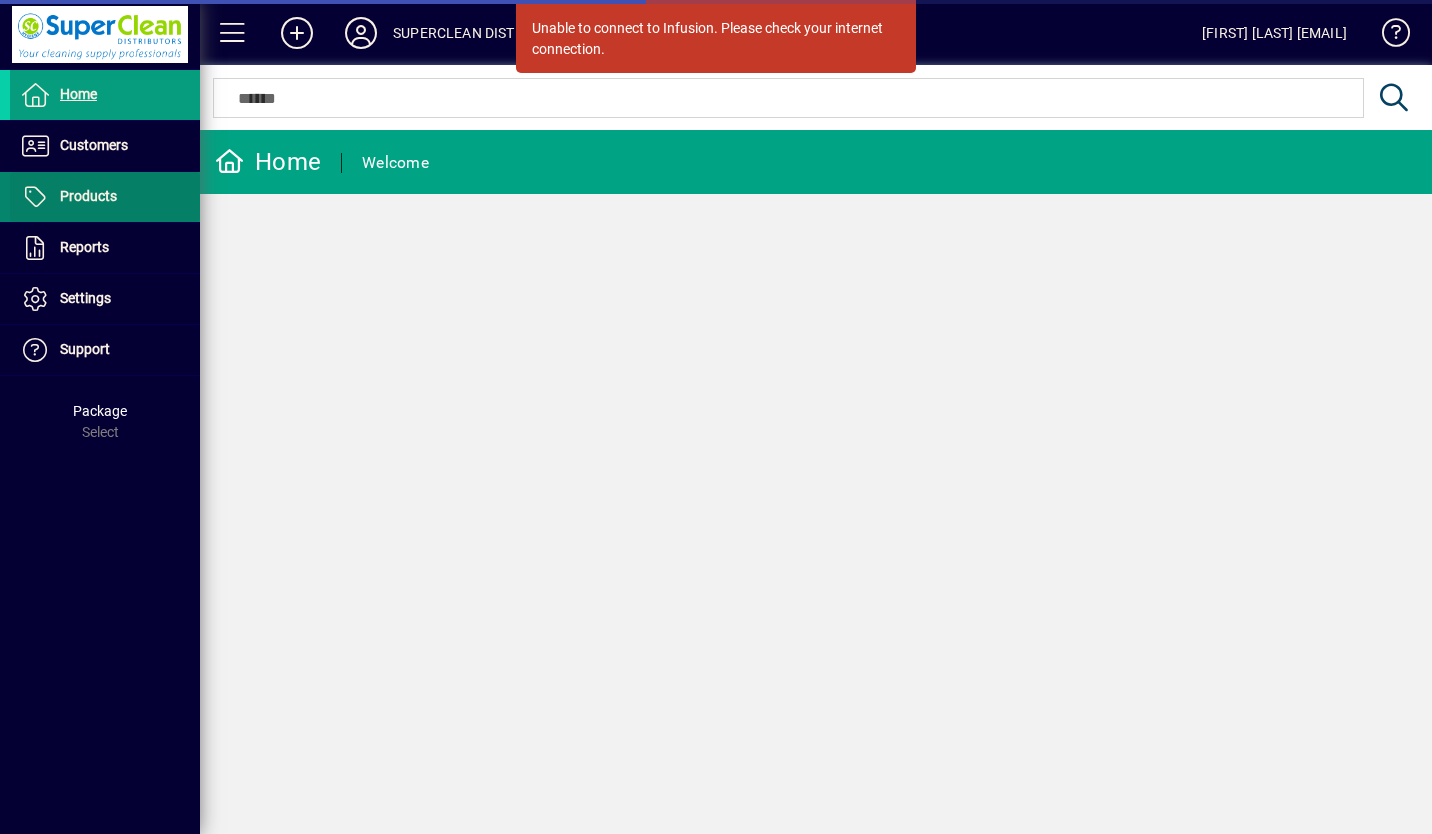 click on "Products" at bounding box center (88, 196) 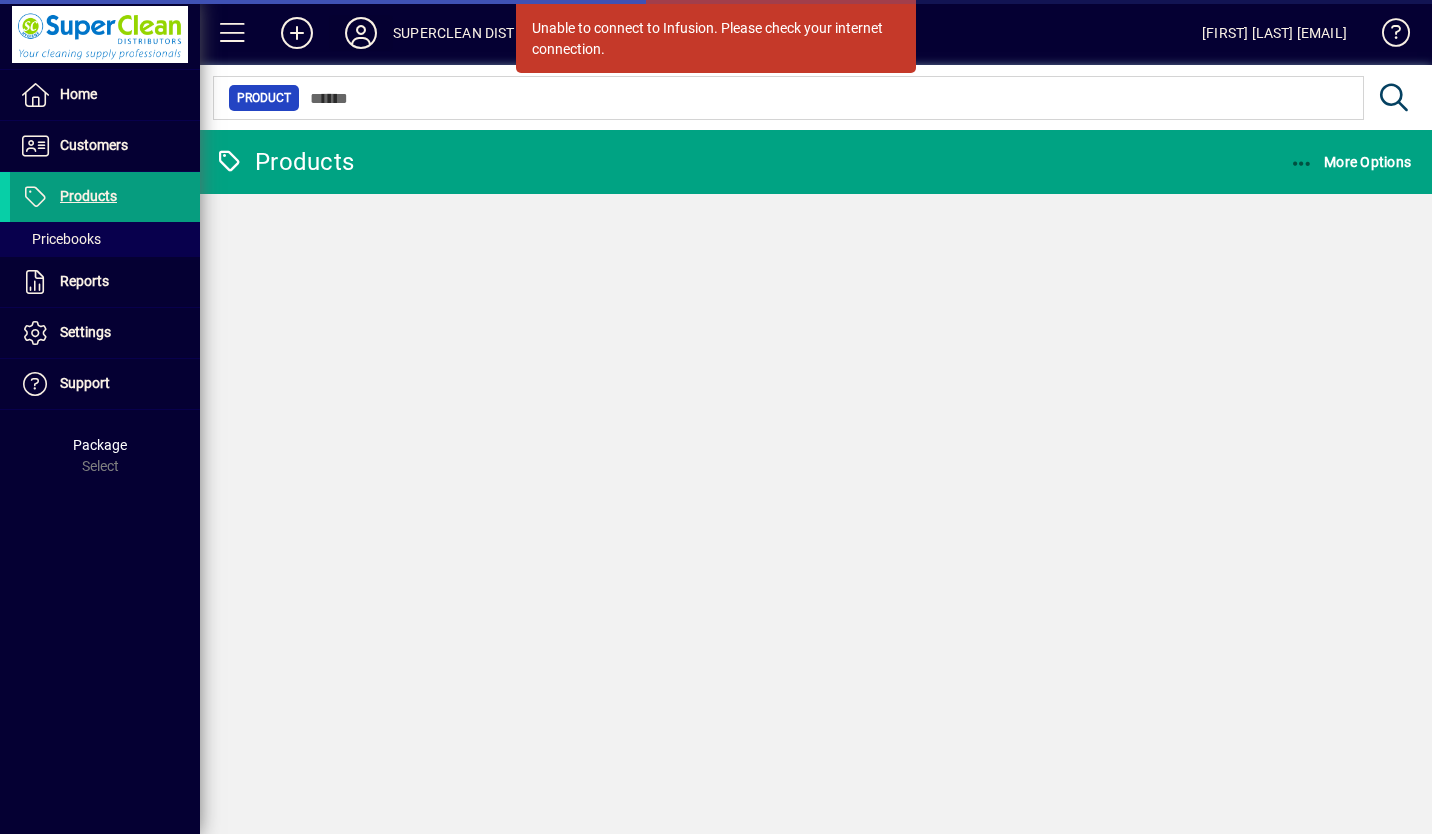 click 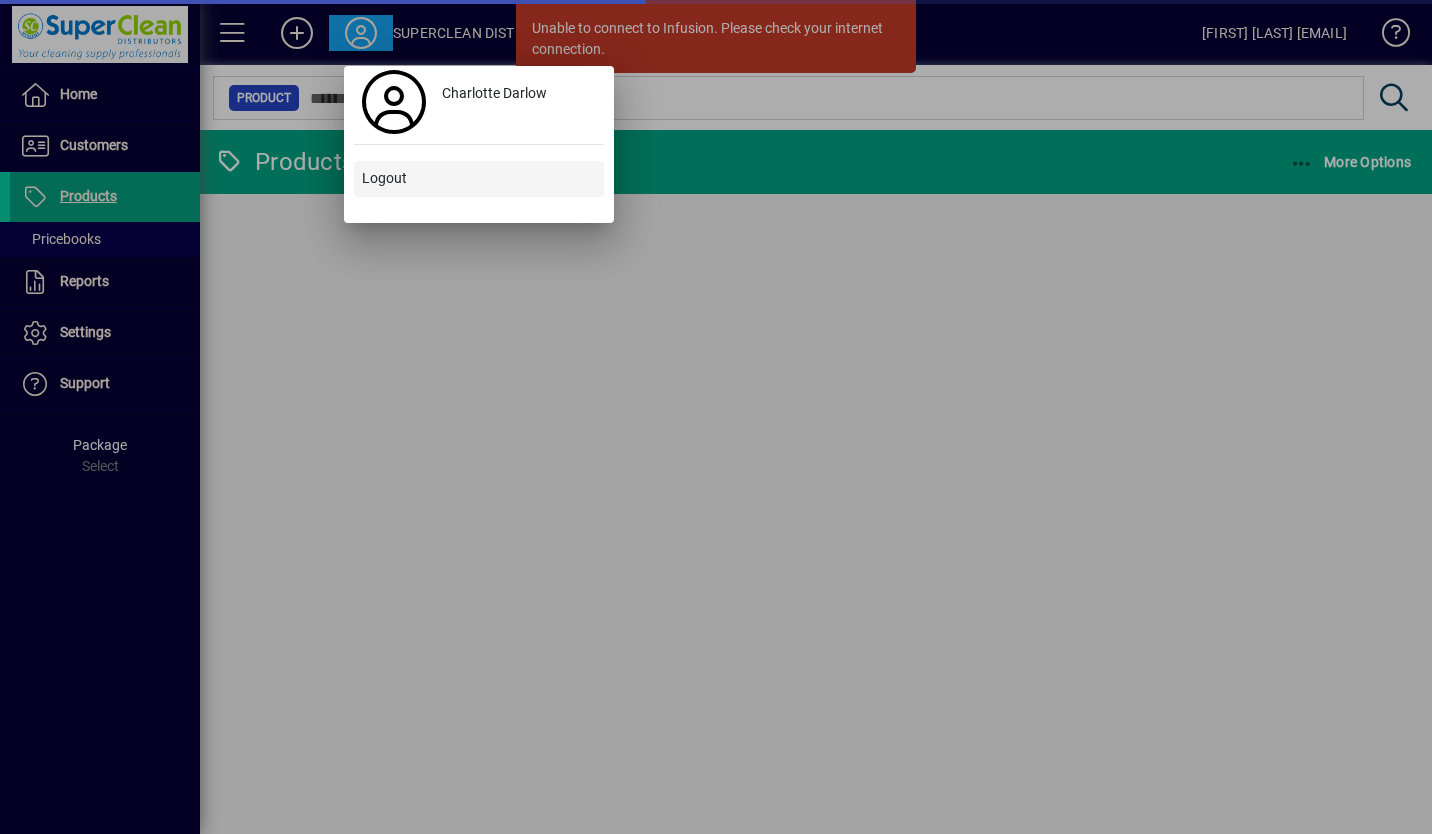 click on "Logout" at bounding box center (384, 178) 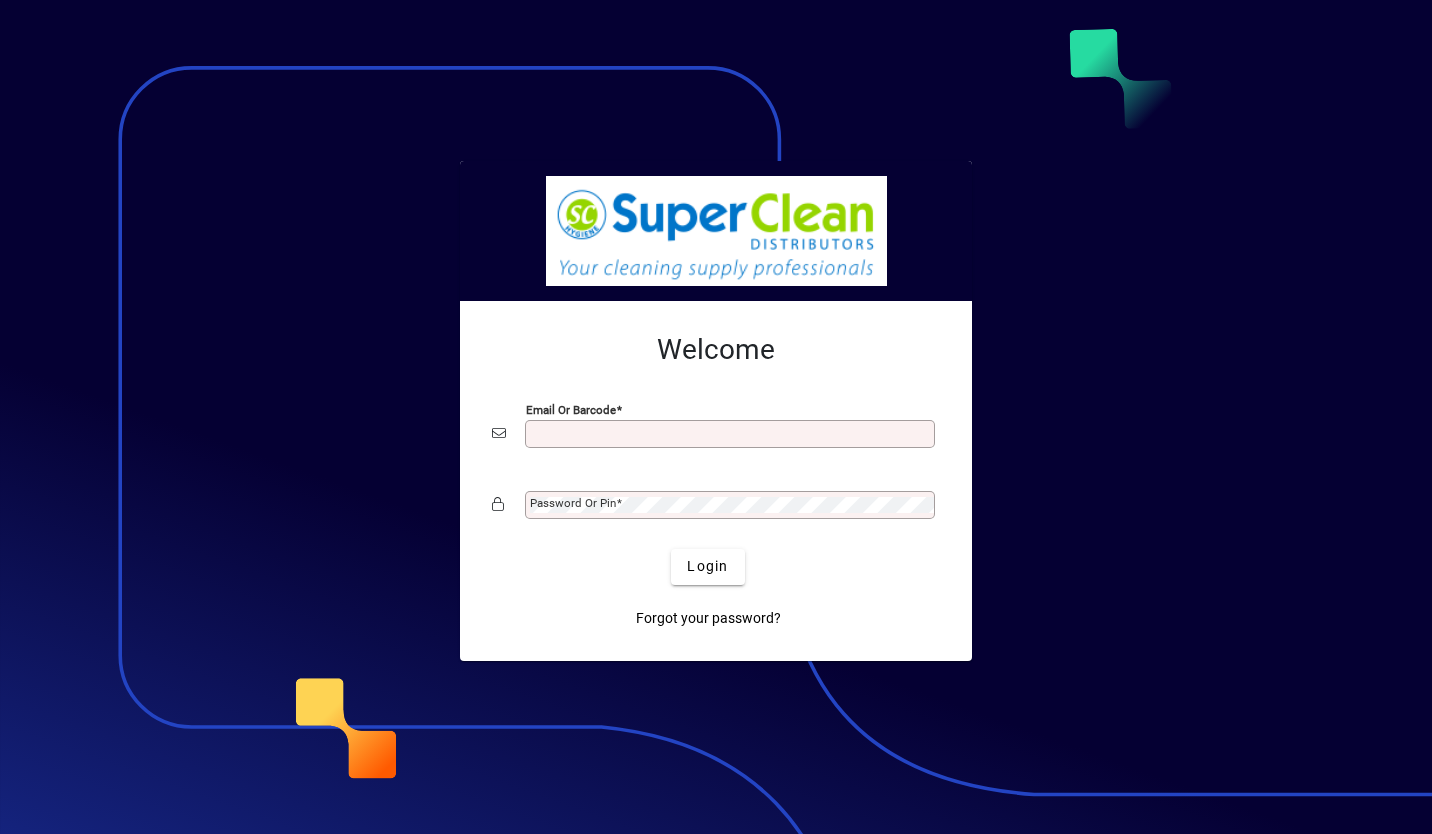 scroll, scrollTop: 0, scrollLeft: 0, axis: both 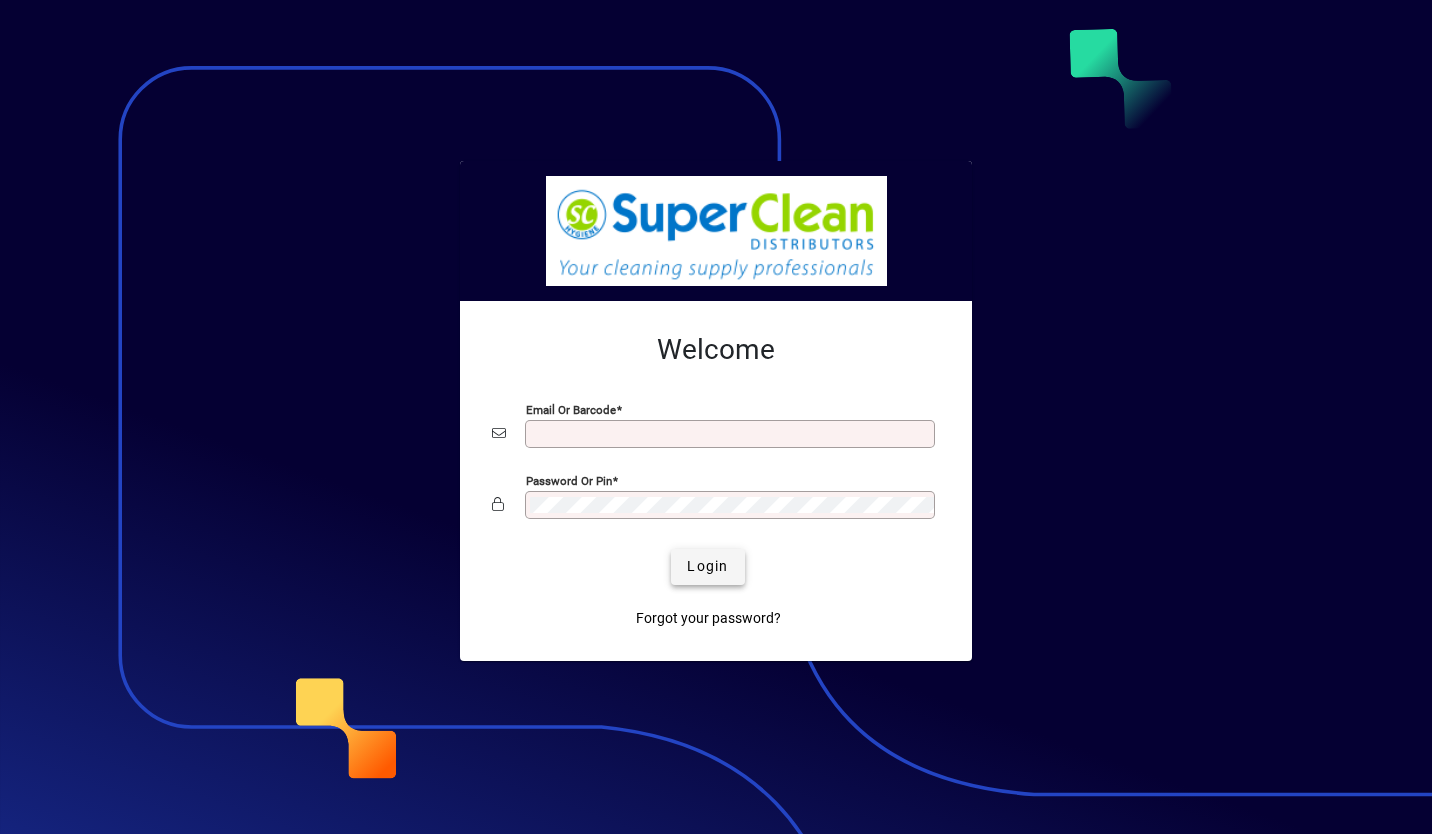 type on "**********" 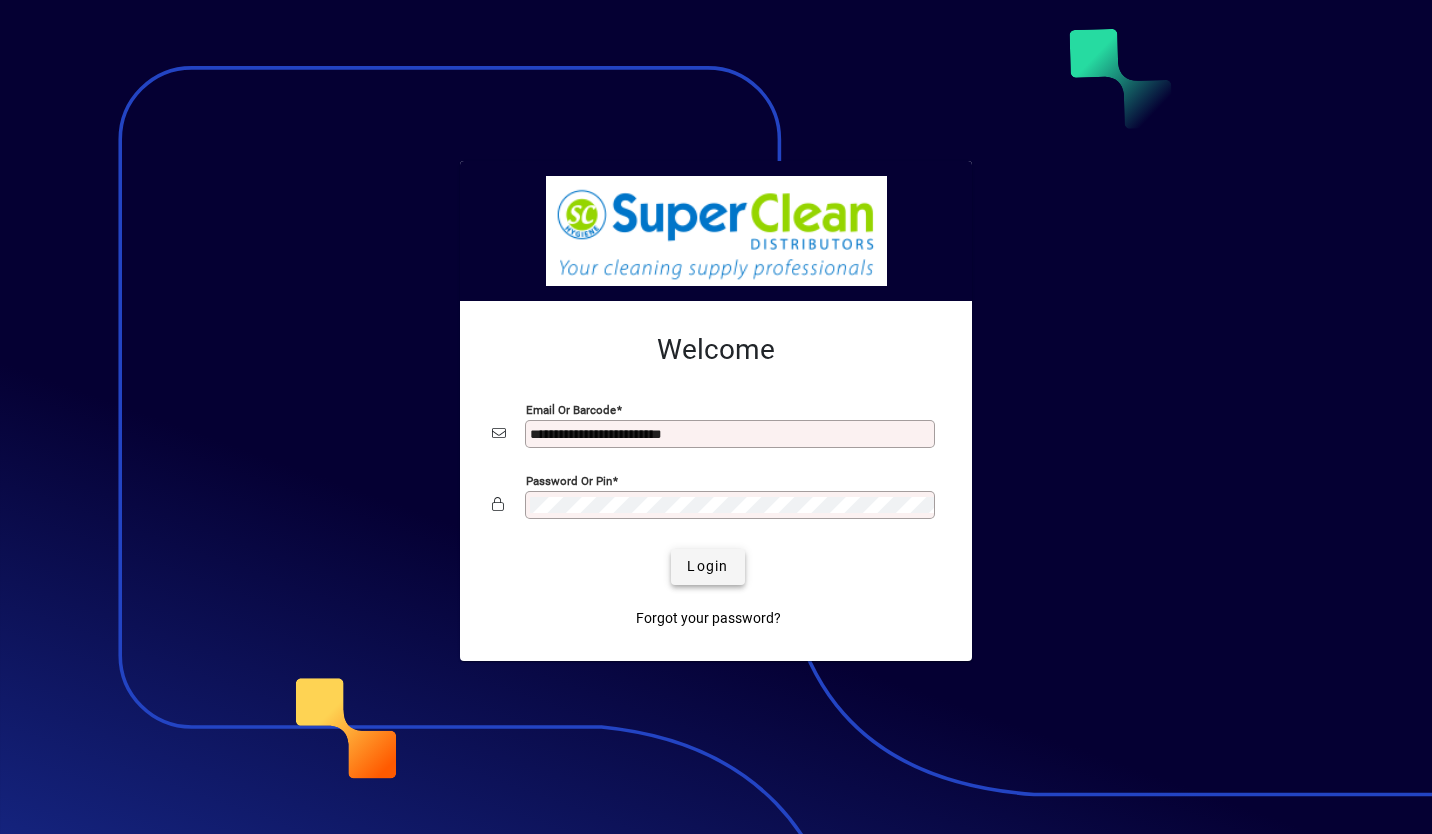 click on "Login" 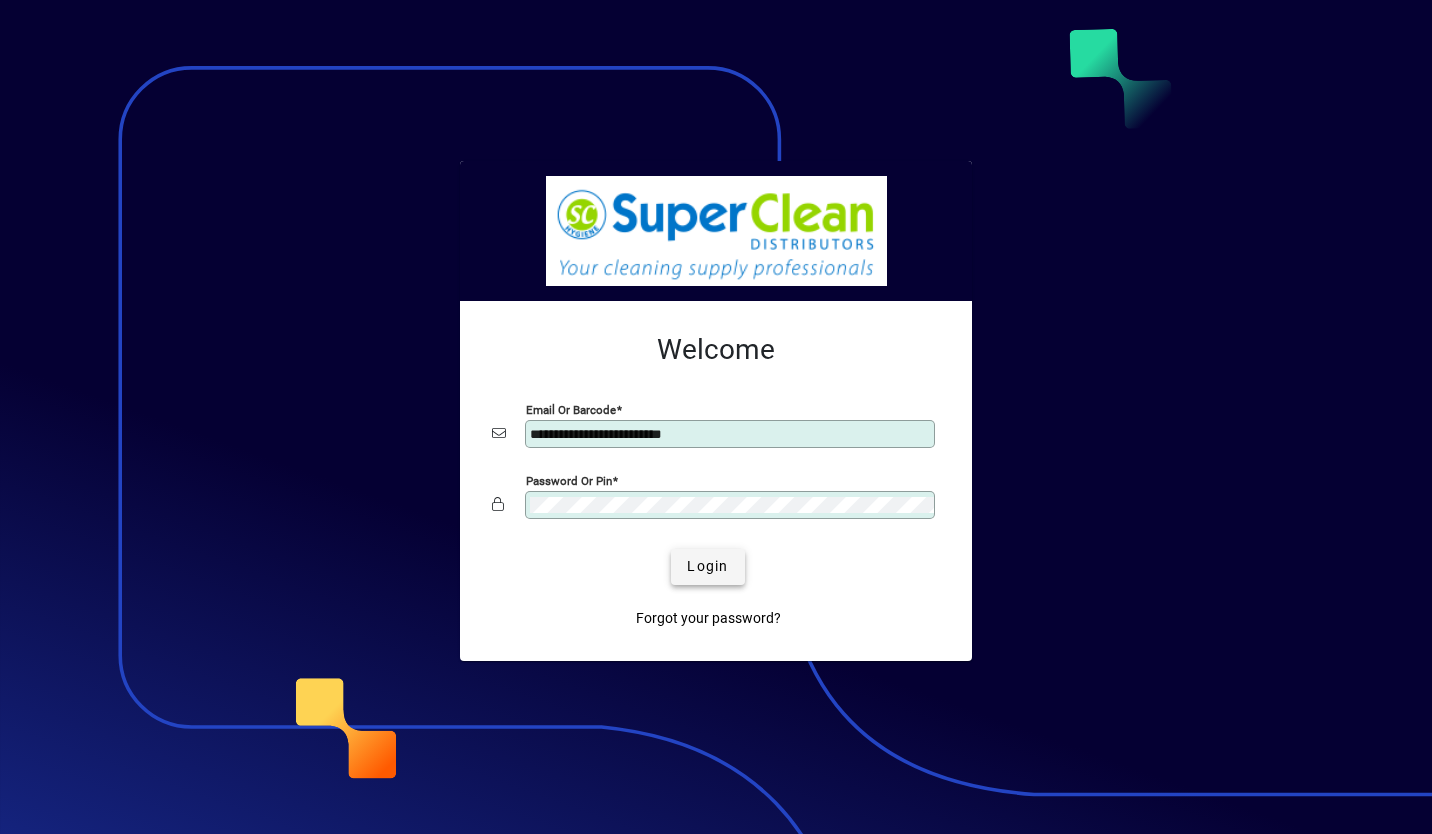 click on "Login" 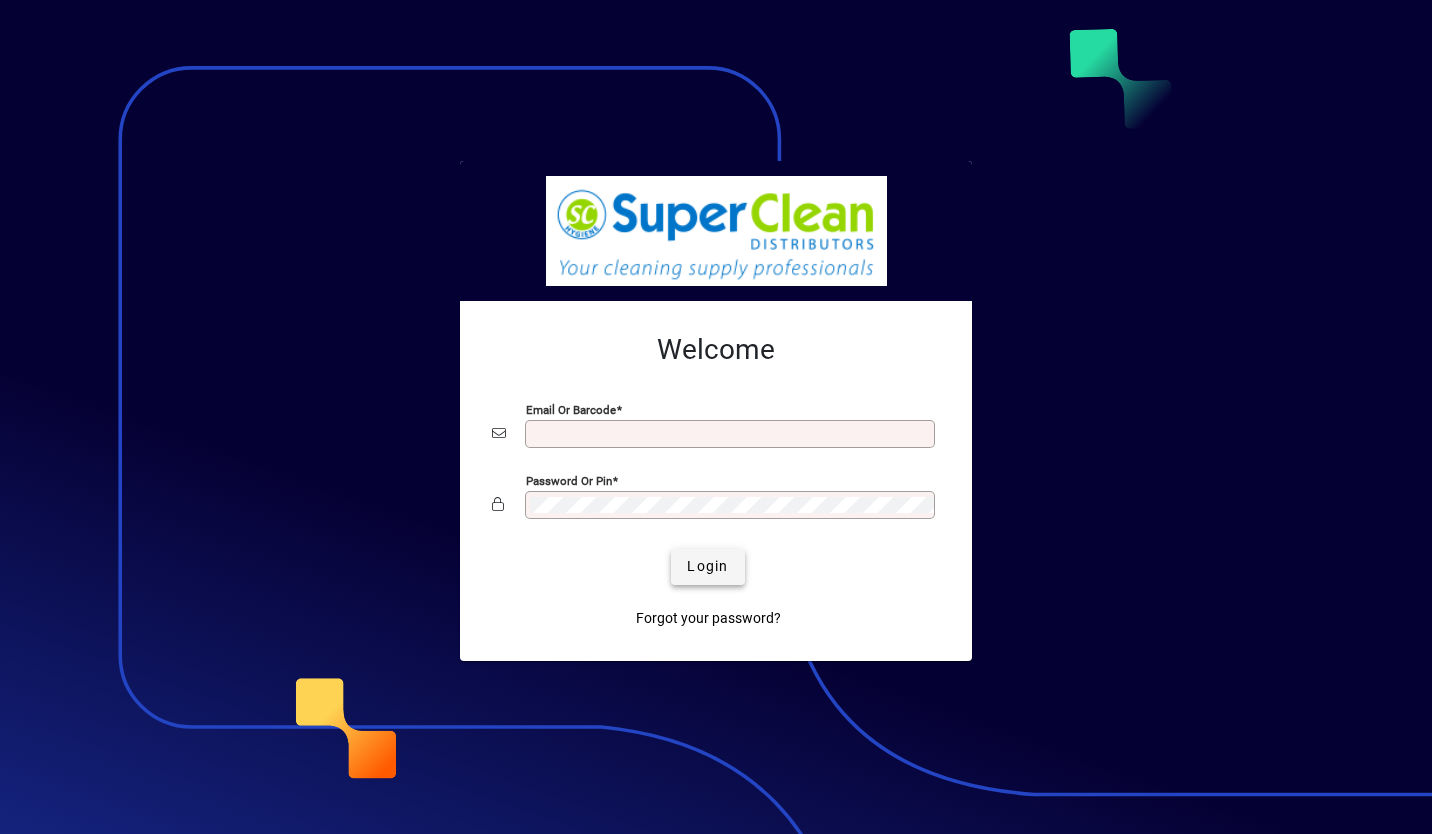 scroll, scrollTop: 0, scrollLeft: 0, axis: both 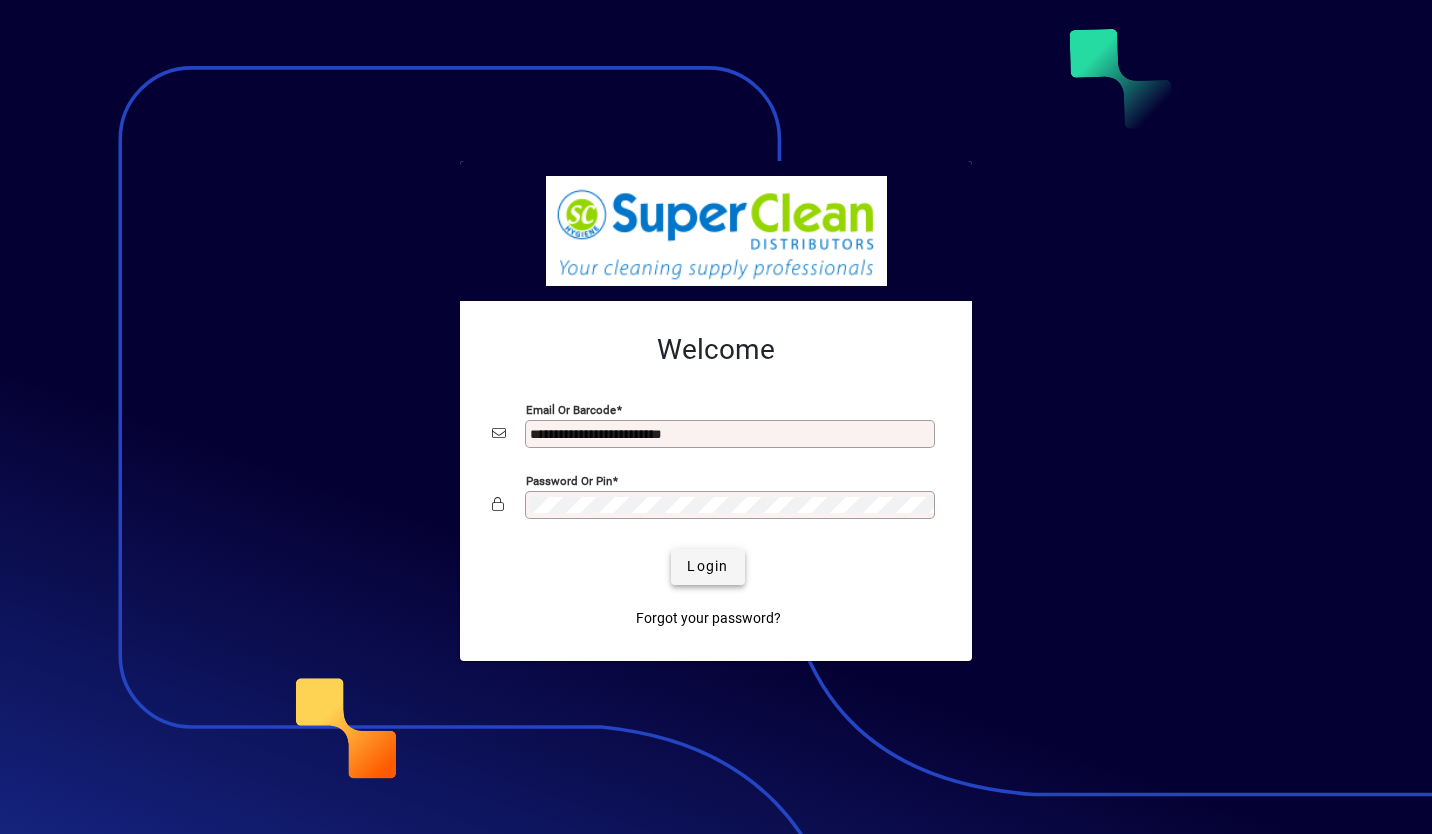 click on "Login" 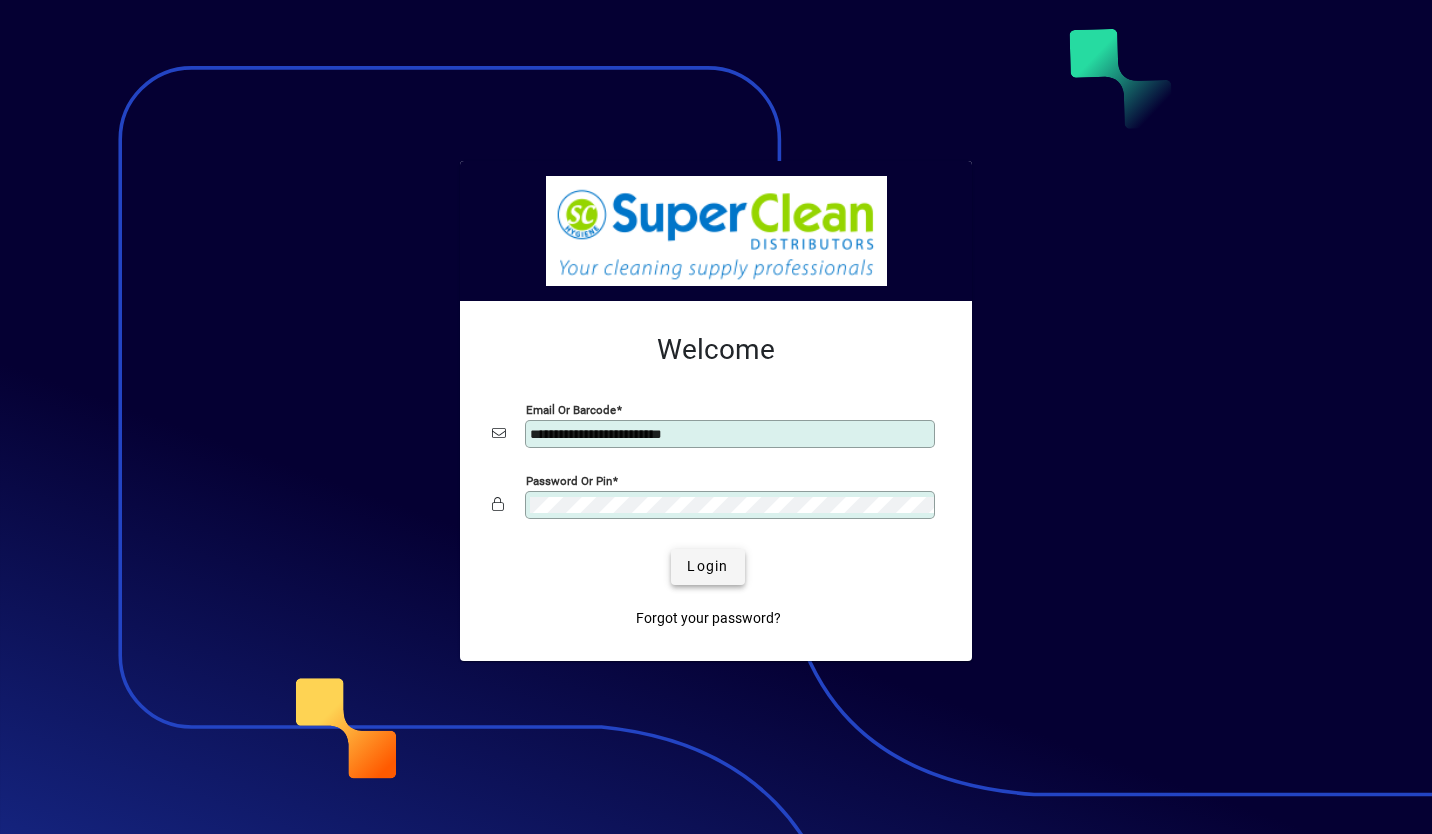click on "Login" 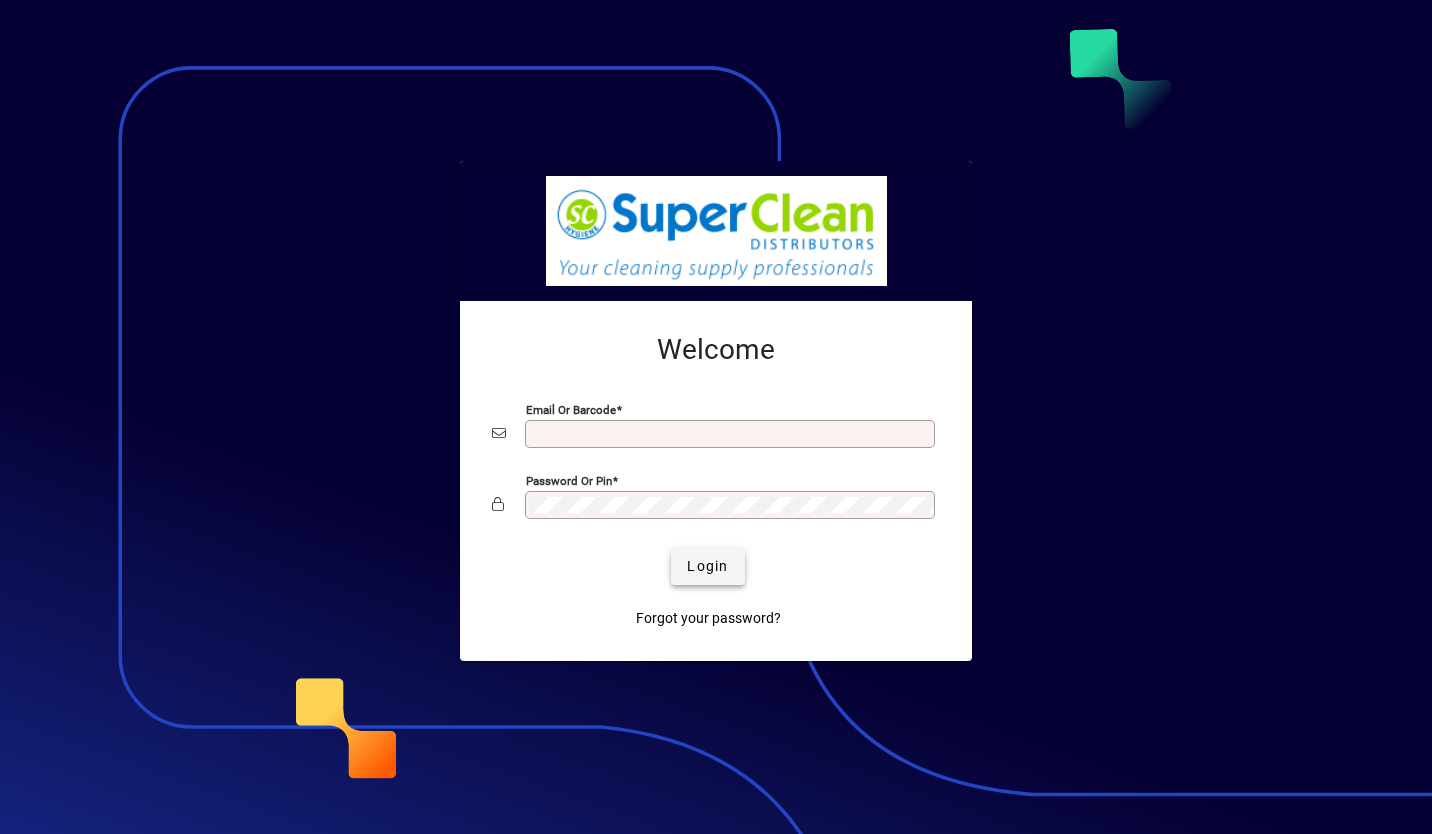 scroll, scrollTop: 0, scrollLeft: 0, axis: both 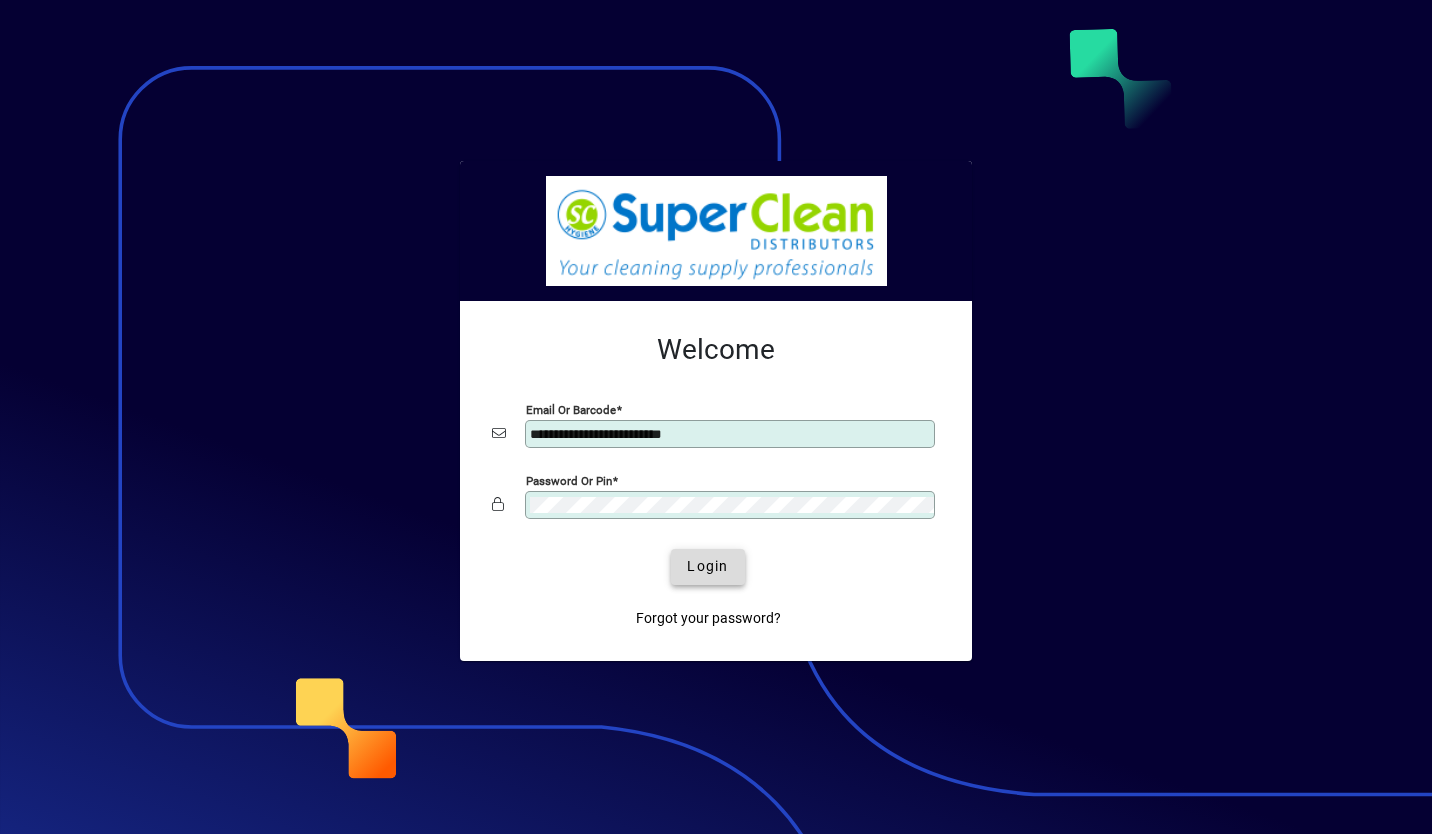 click 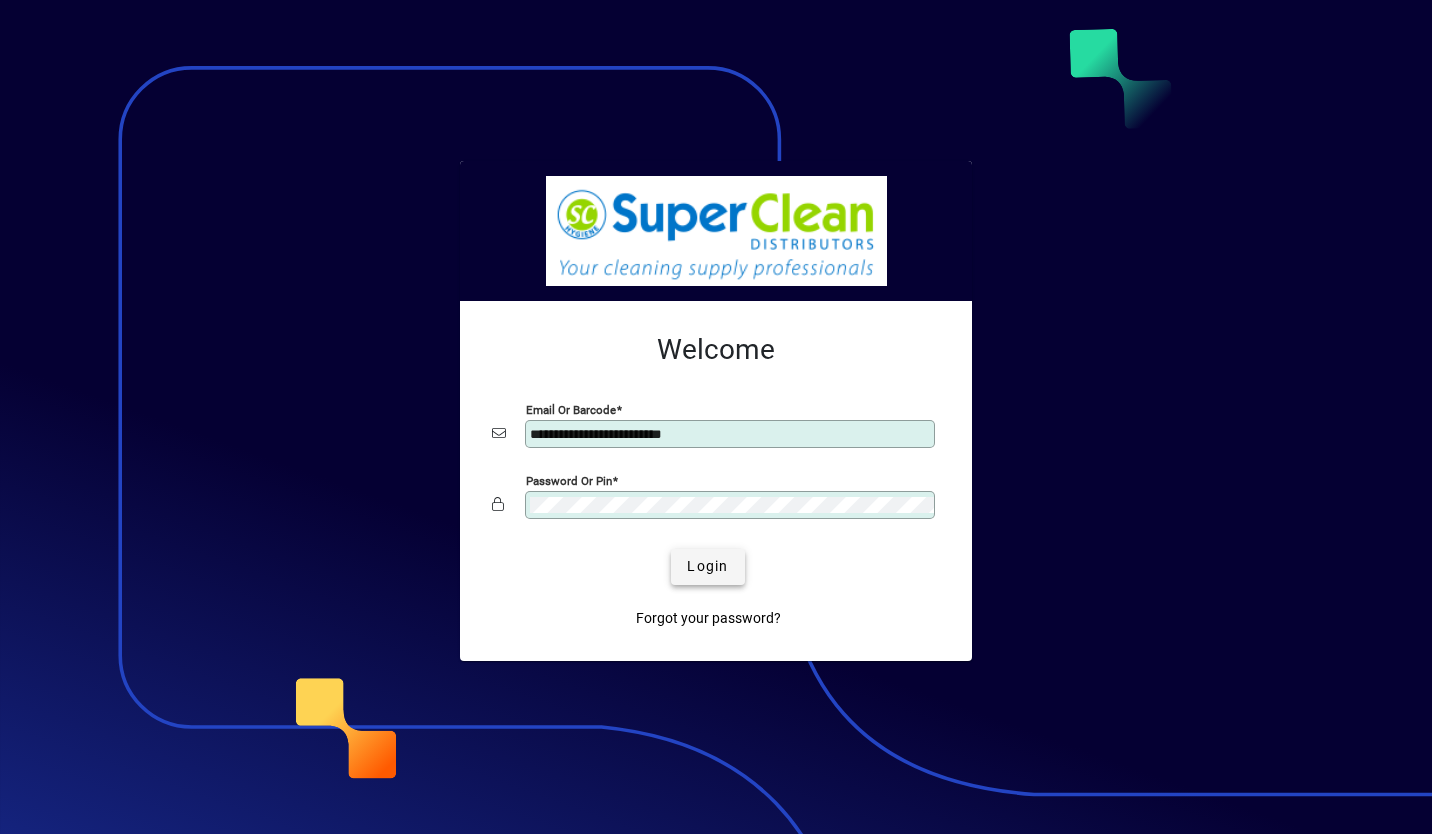 click on "Login" 